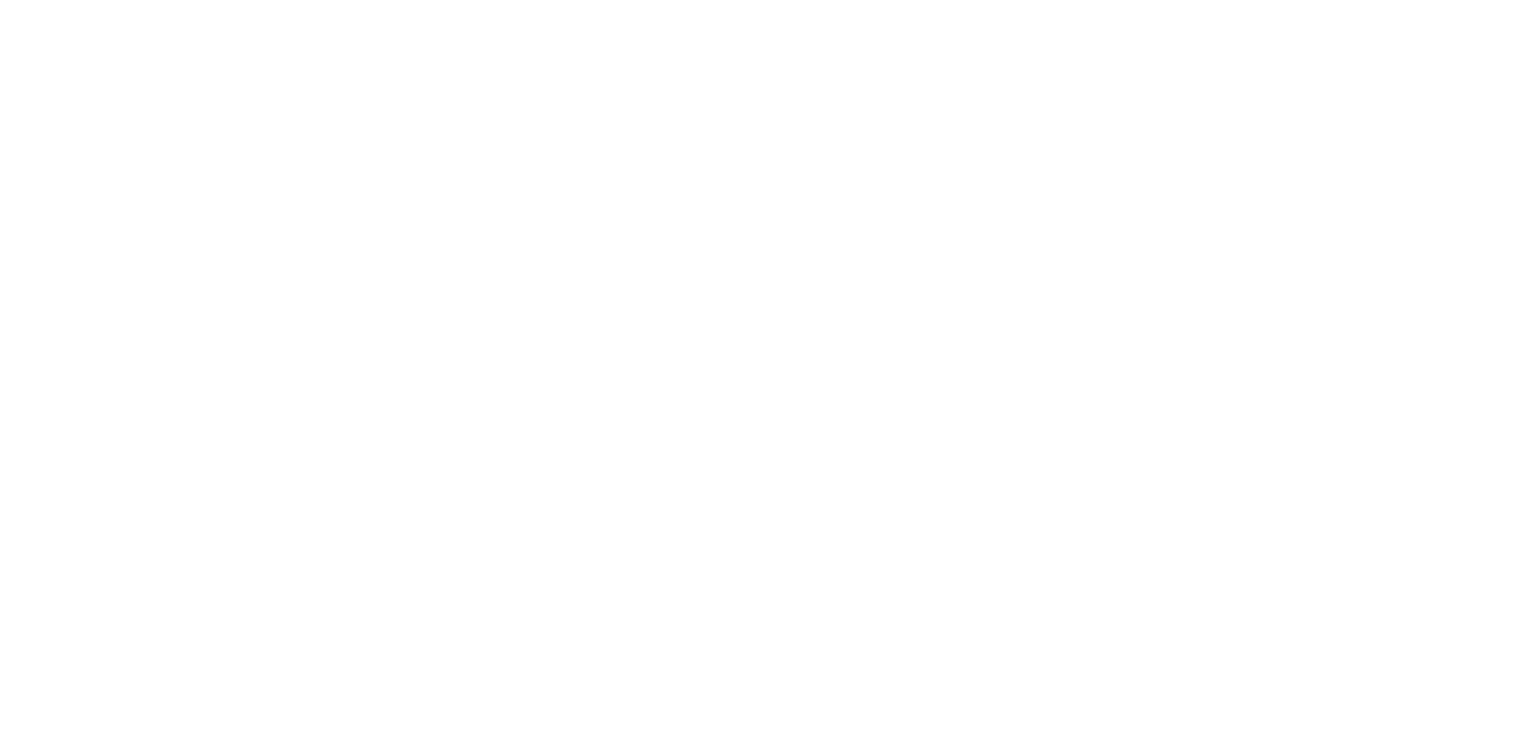 scroll, scrollTop: 0, scrollLeft: 0, axis: both 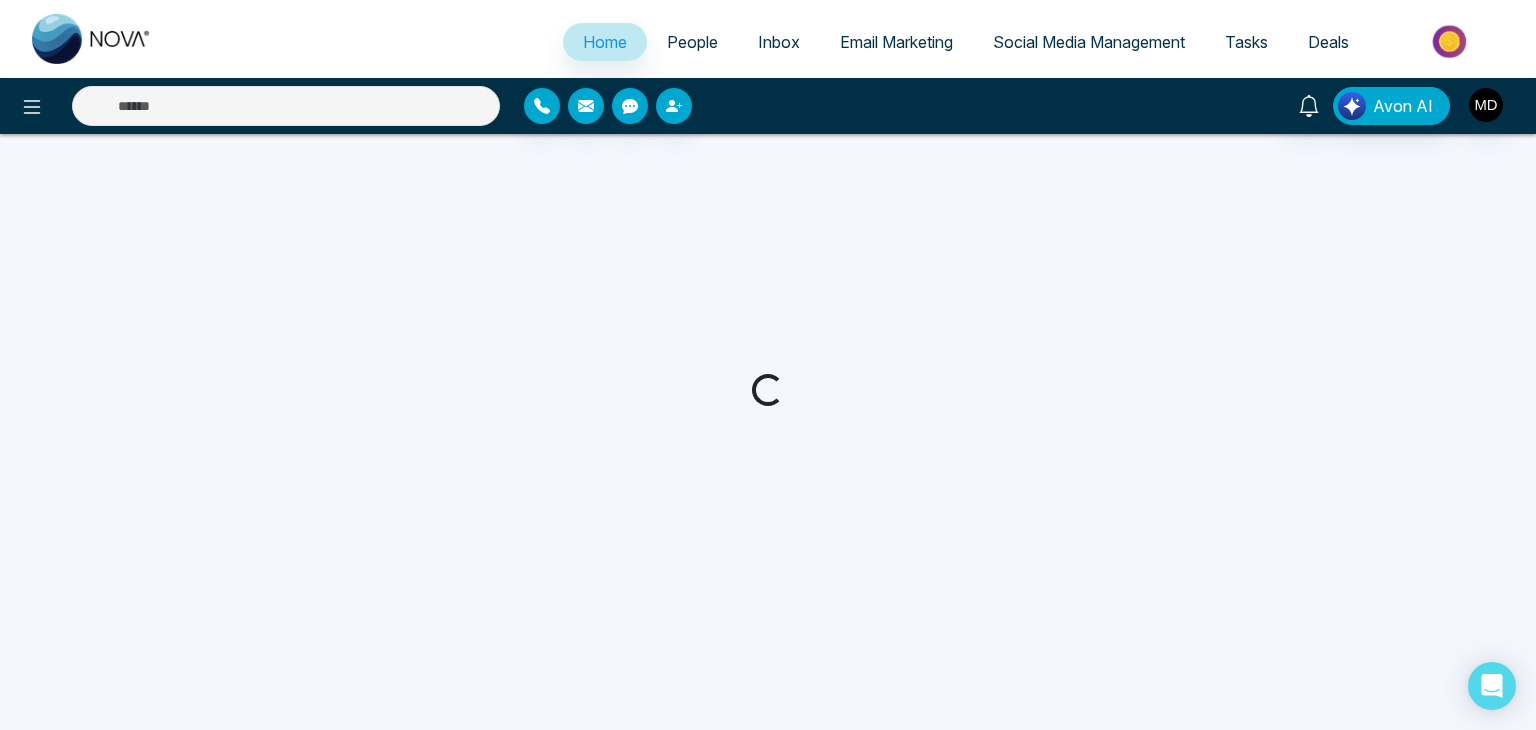 select on "*" 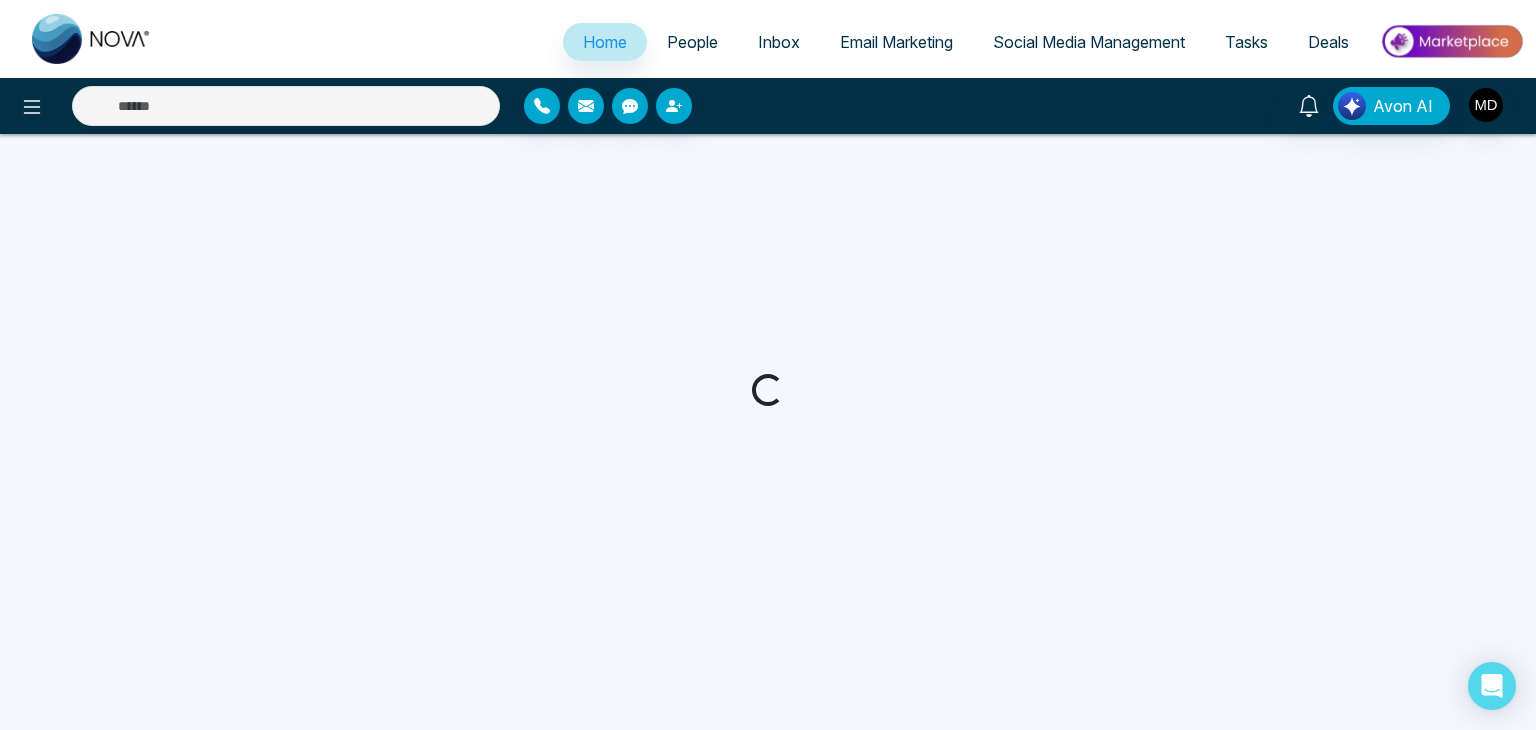 select on "*" 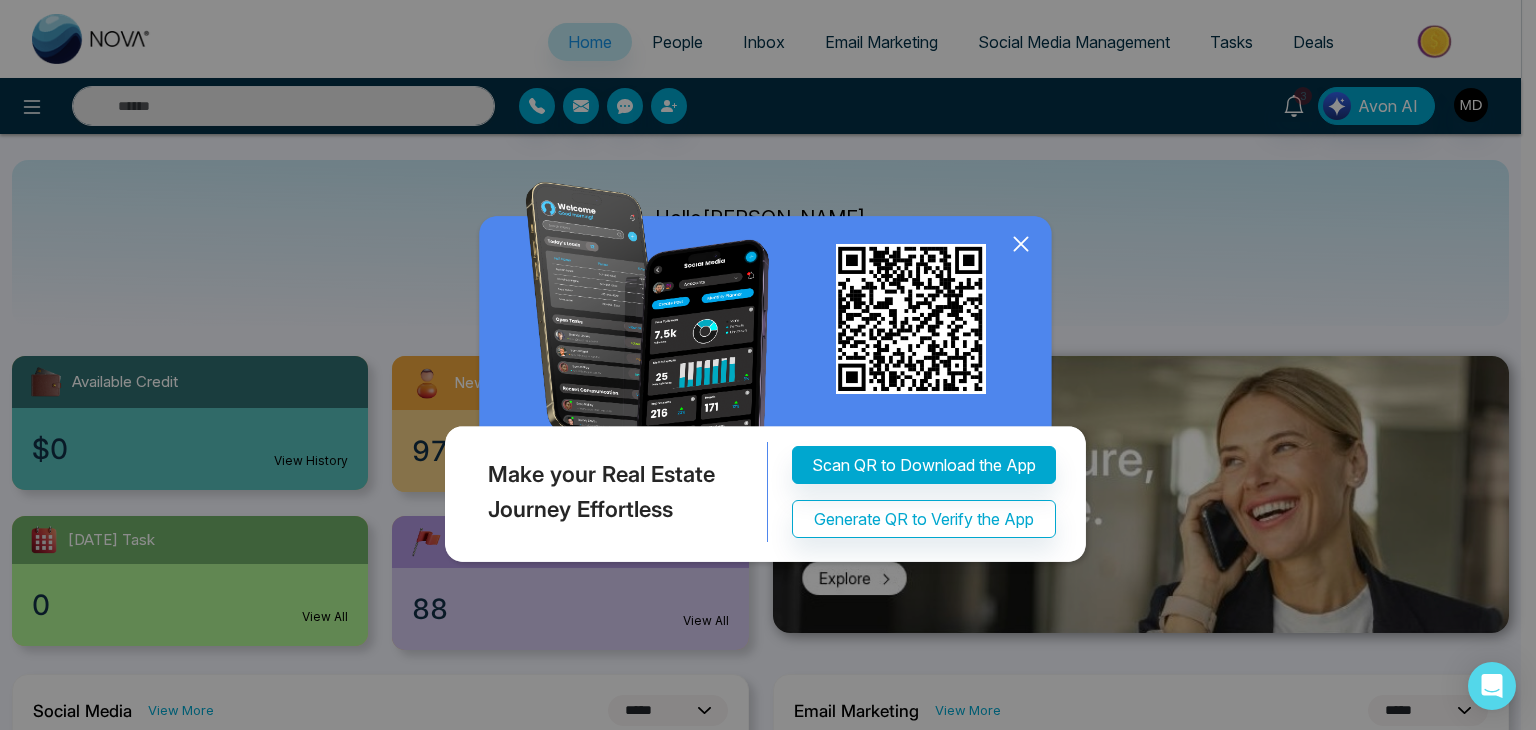 click 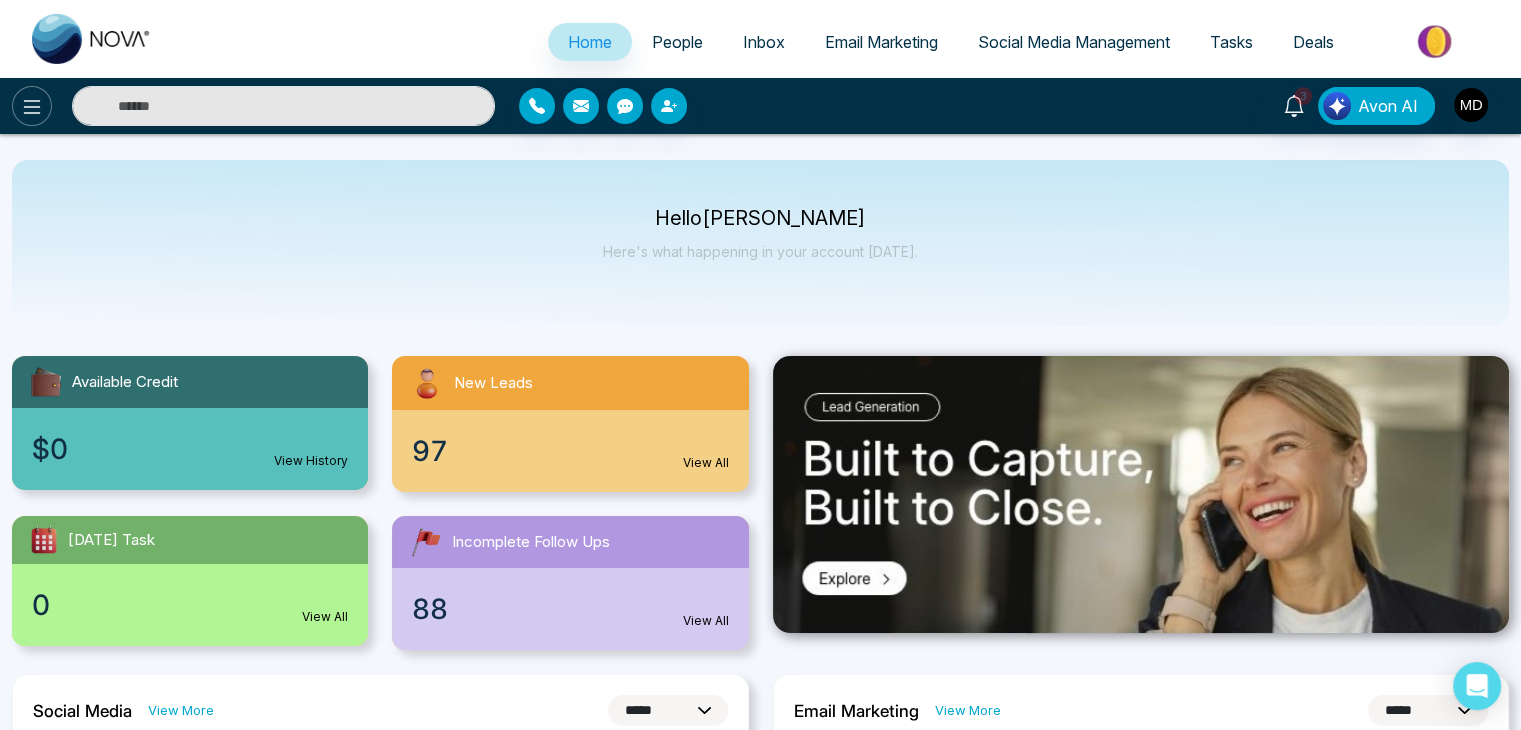 click 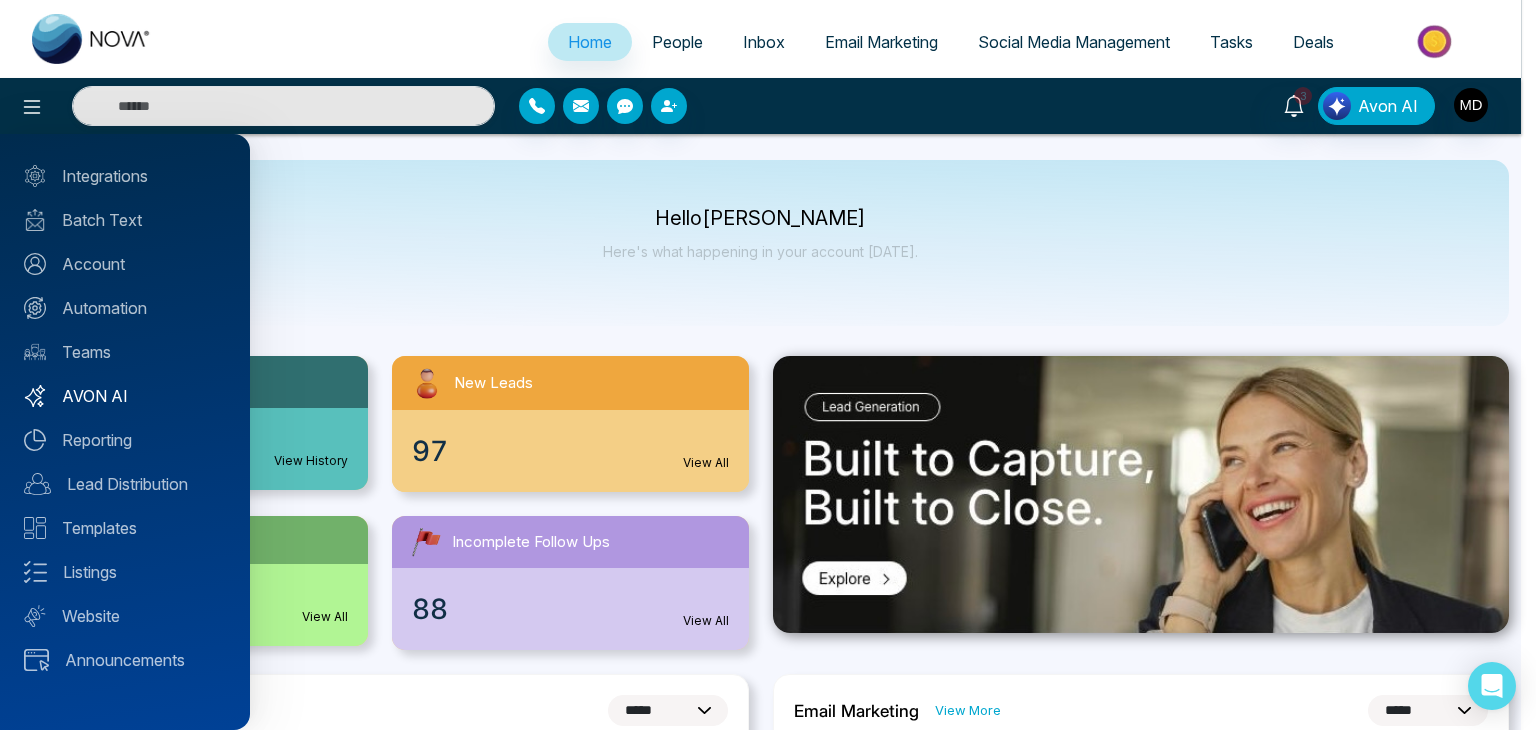 click on "AVON AI" at bounding box center [125, 396] 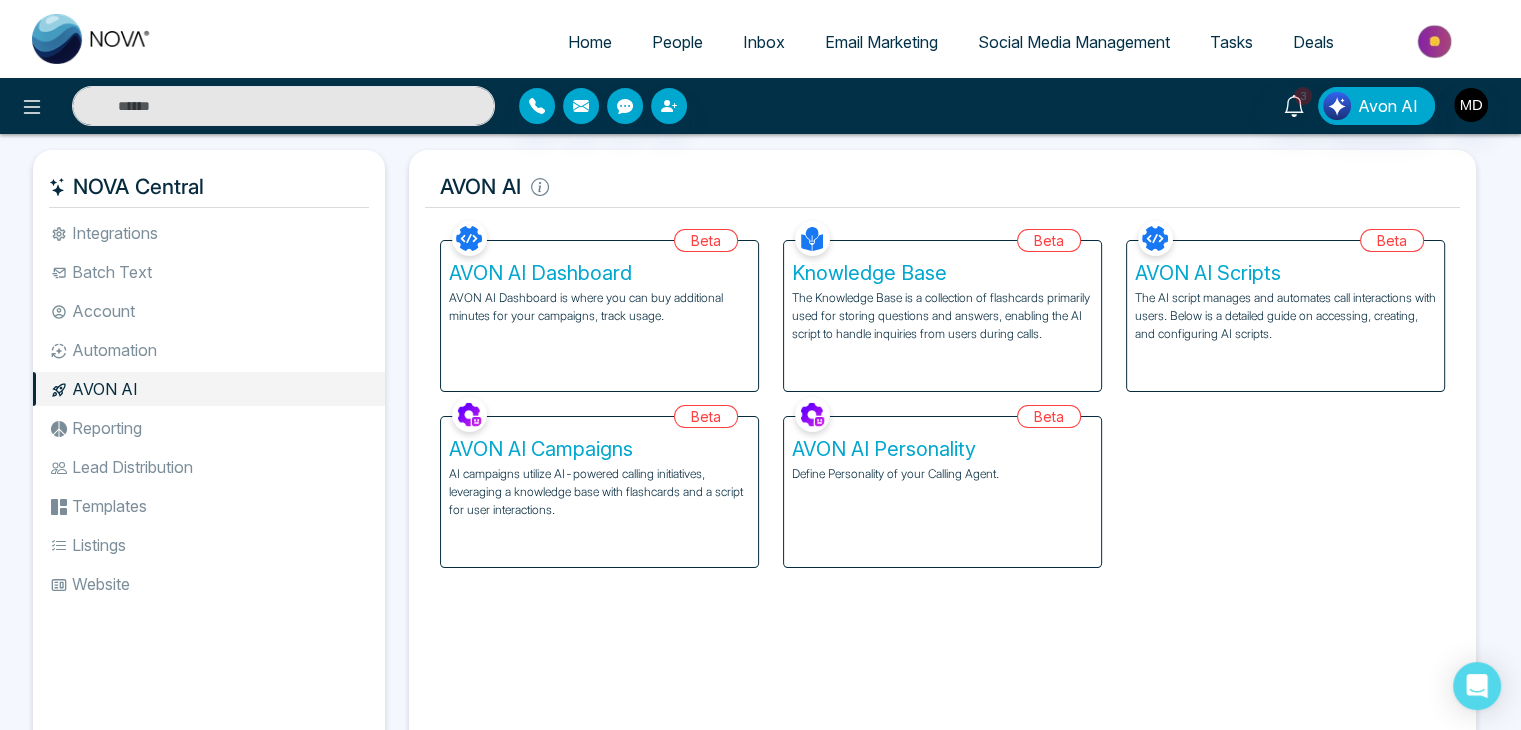 click on "AVON AI Dashboard is where you can buy additional minutes for your campaigns, track usage." at bounding box center (599, 307) 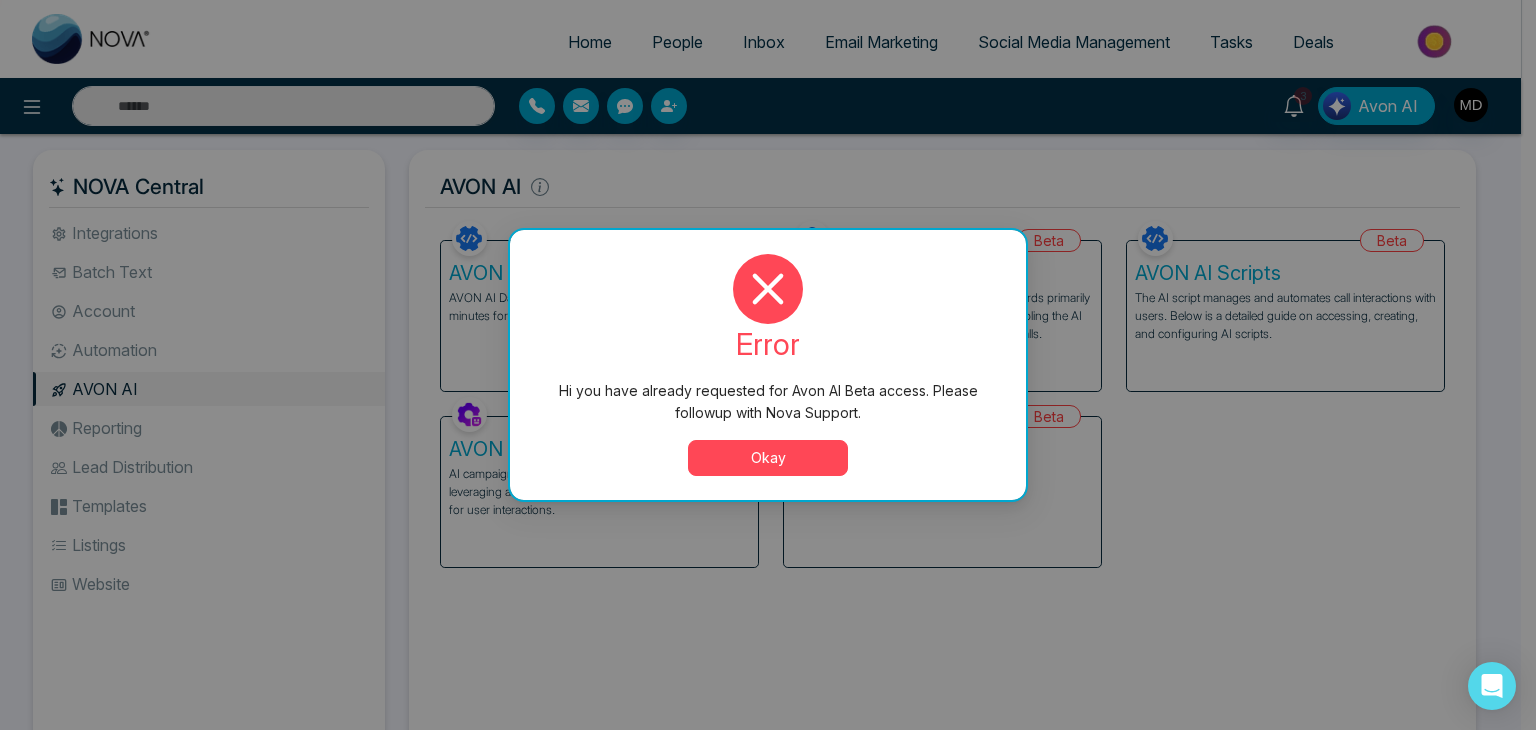 click on "Okay" at bounding box center (768, 458) 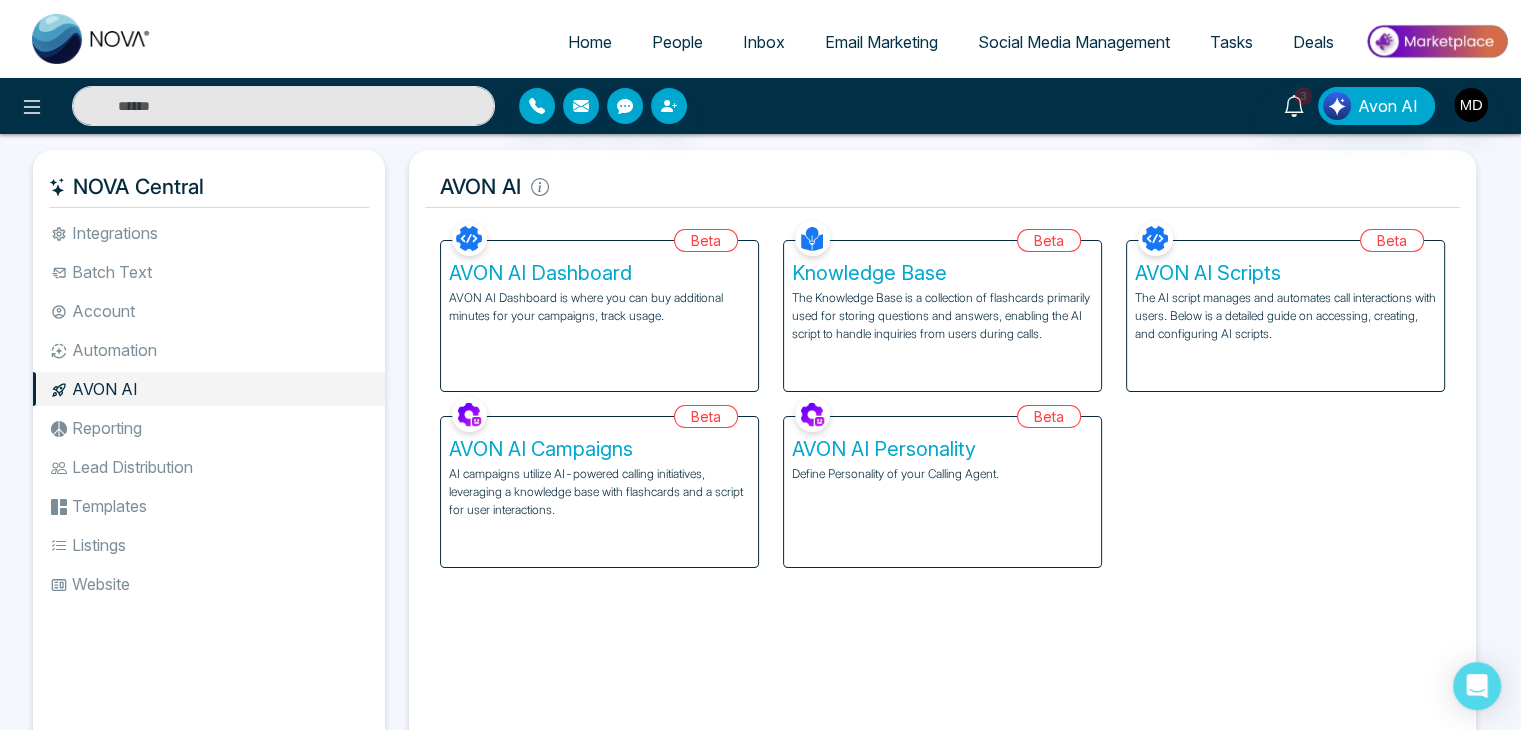 click on "AVON AI Facebook NOVACRM enables users to connect to Facebook to schedule social media  posts. Instagram NOVACRM enables users to connect to Instagram to schedule social media post Zoom Zoom is integrated with NOVACRM, to schedule/create video calls Dialer Twilio integrates with NOVACRM to provide programmable communication tools, allowing users to make and receive phone calls, send and receive text messages, etc. Connected Zapier Zapier automates and connects on NOVACRM and imports leads. Coming Soon API Nation API Nation integrates with NOVACRM to elevate your brokerage by effortlessly connecting hundreds of apps and automating workflow. Campaigns Batch text on NOVA allows users to simultaneously send a single text message to multiple leads Text Templates This feature allows users to create custom text templates from scratch or view and analyze their existing text campaigns. Team Request access Import Bulk Batch Texts Tags Stages Manage the stages for your leads. Automations Action Plans  New Beta Beta Beta" at bounding box center [942, 457] 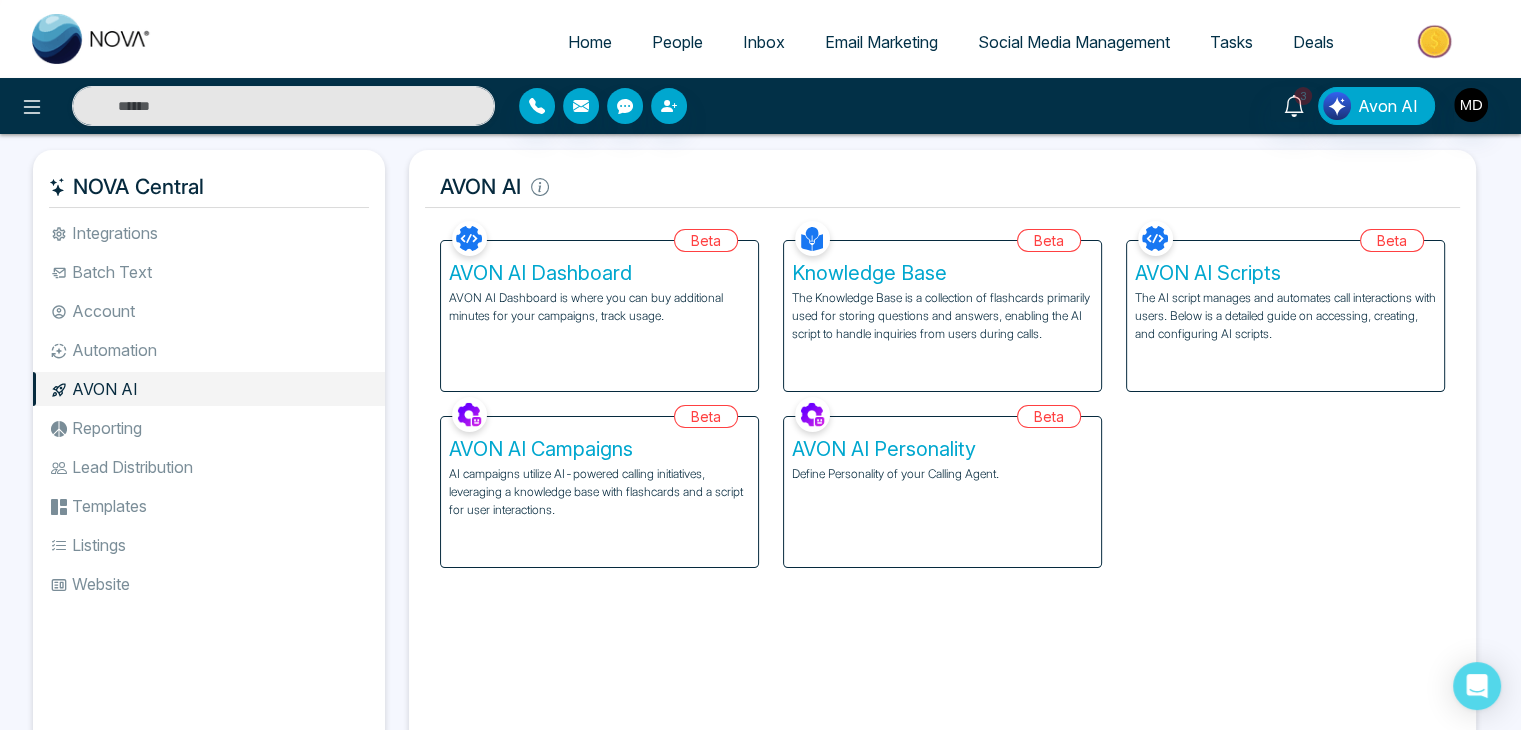click on "People" at bounding box center [677, 42] 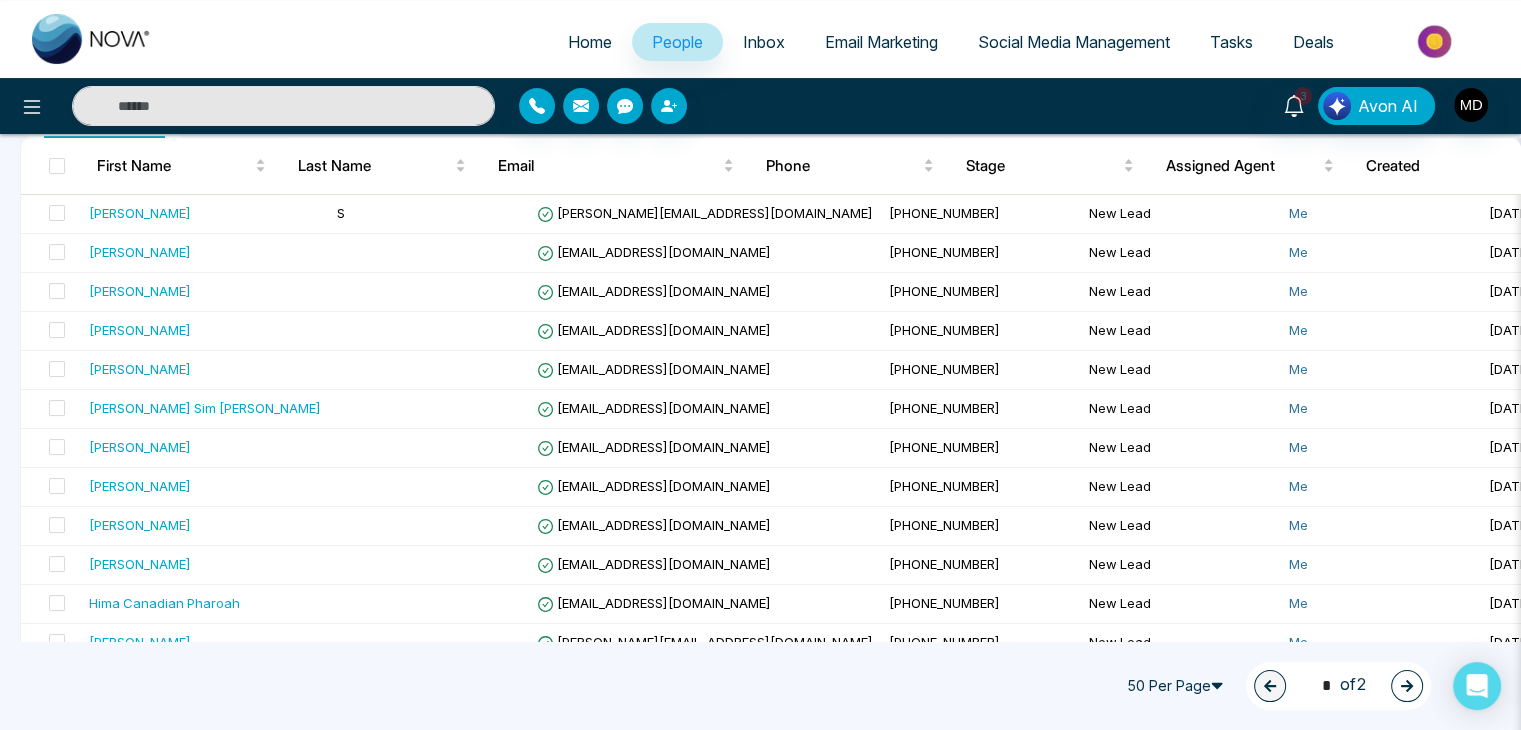 scroll, scrollTop: 218, scrollLeft: 0, axis: vertical 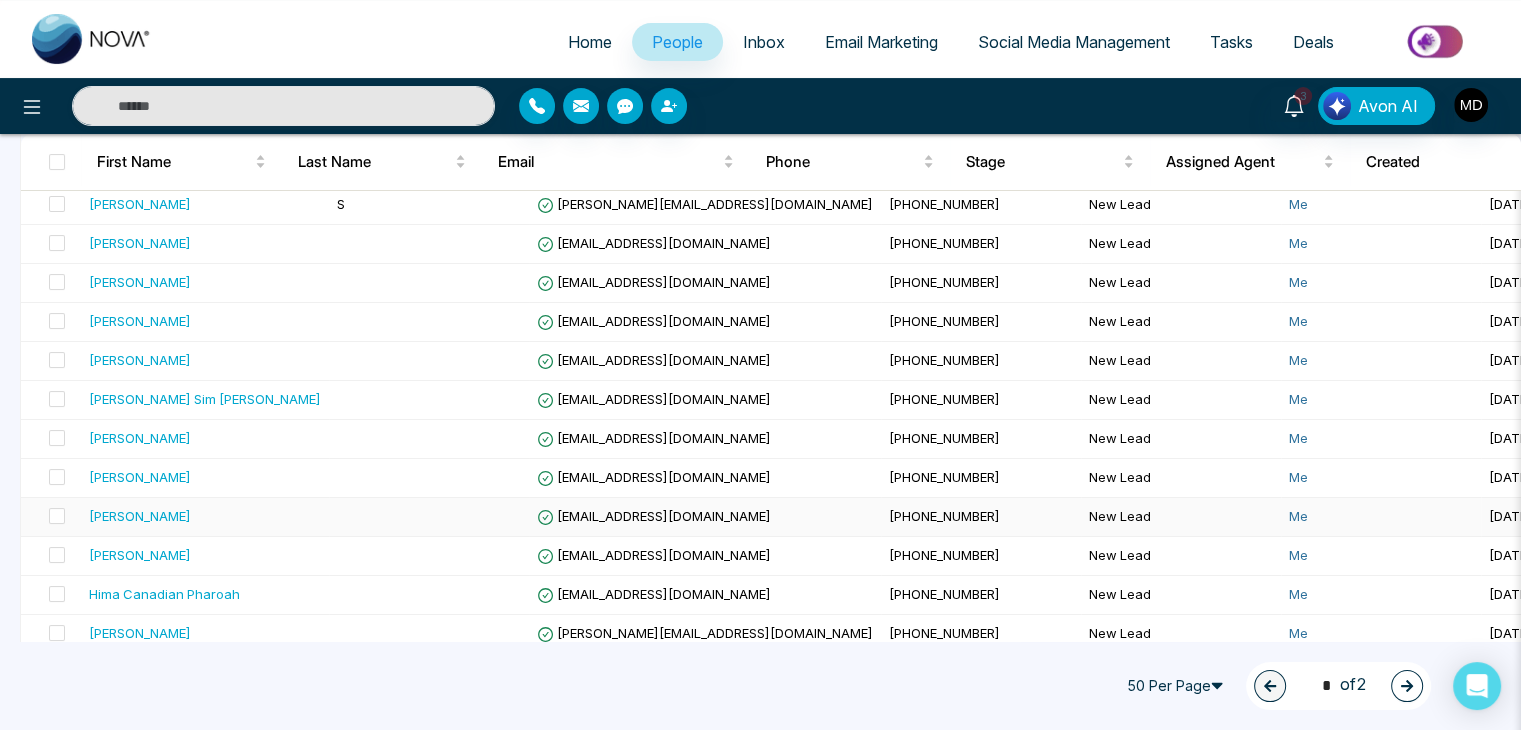 click on "[PERSON_NAME]" at bounding box center [140, 516] 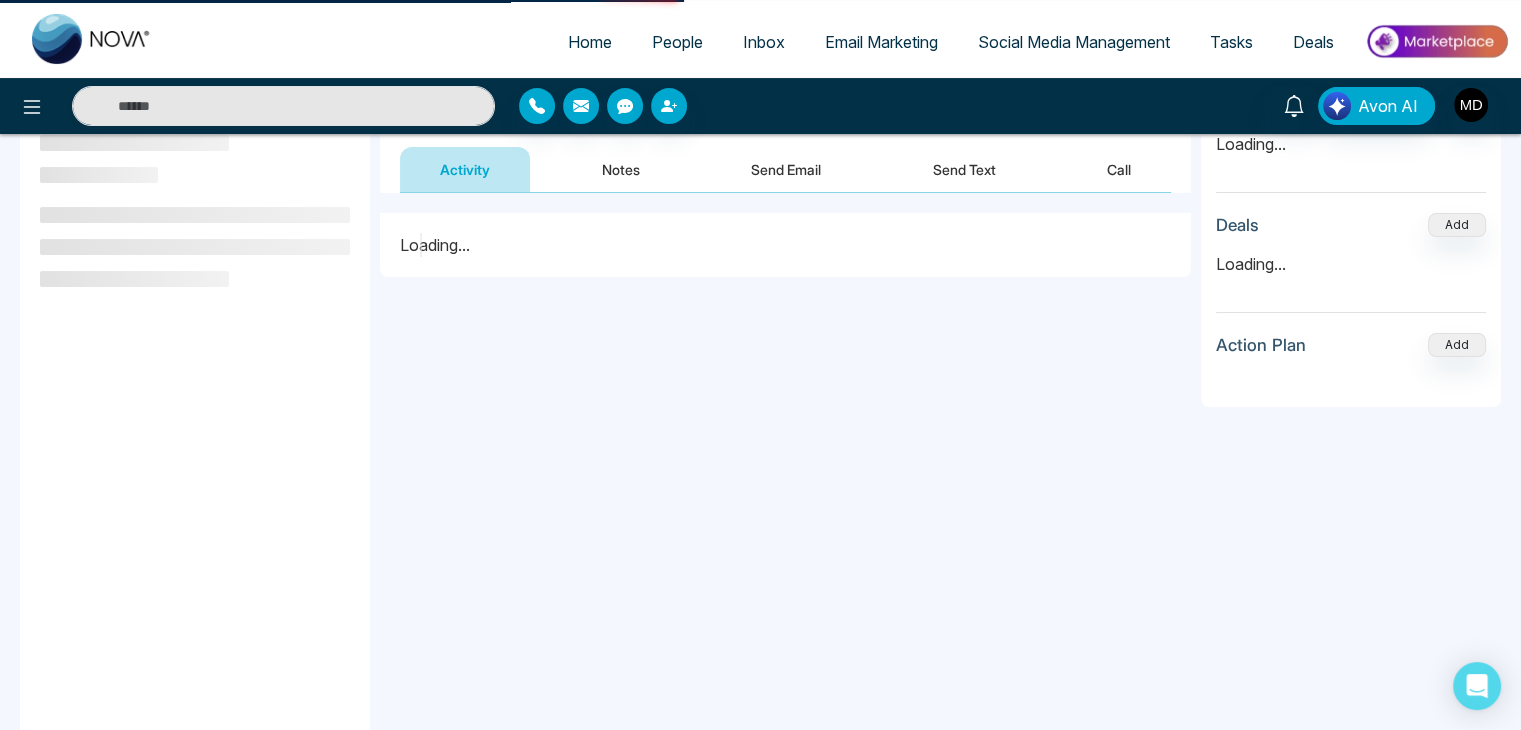 scroll, scrollTop: 0, scrollLeft: 0, axis: both 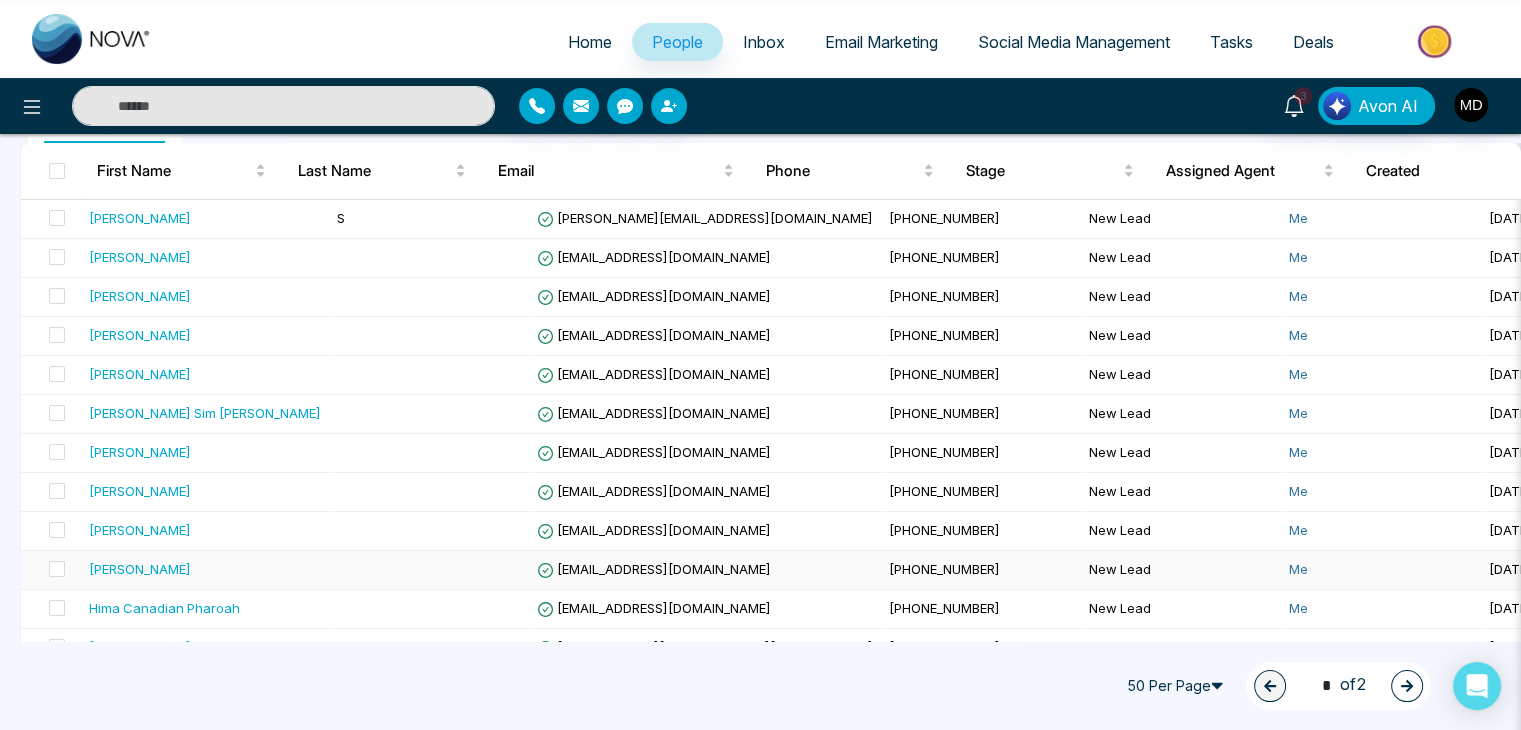 click on "[PERSON_NAME]" at bounding box center (140, 569) 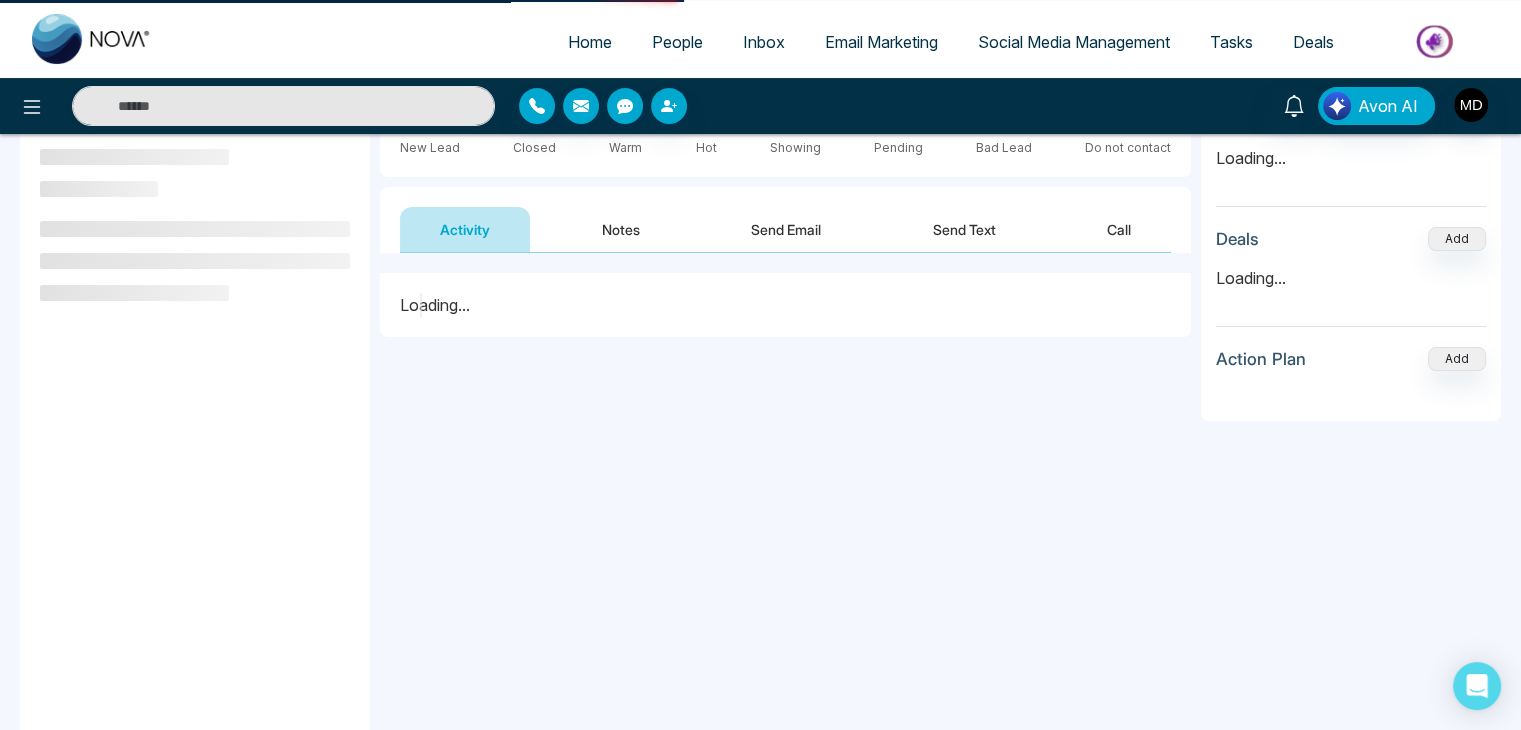 scroll, scrollTop: 0, scrollLeft: 0, axis: both 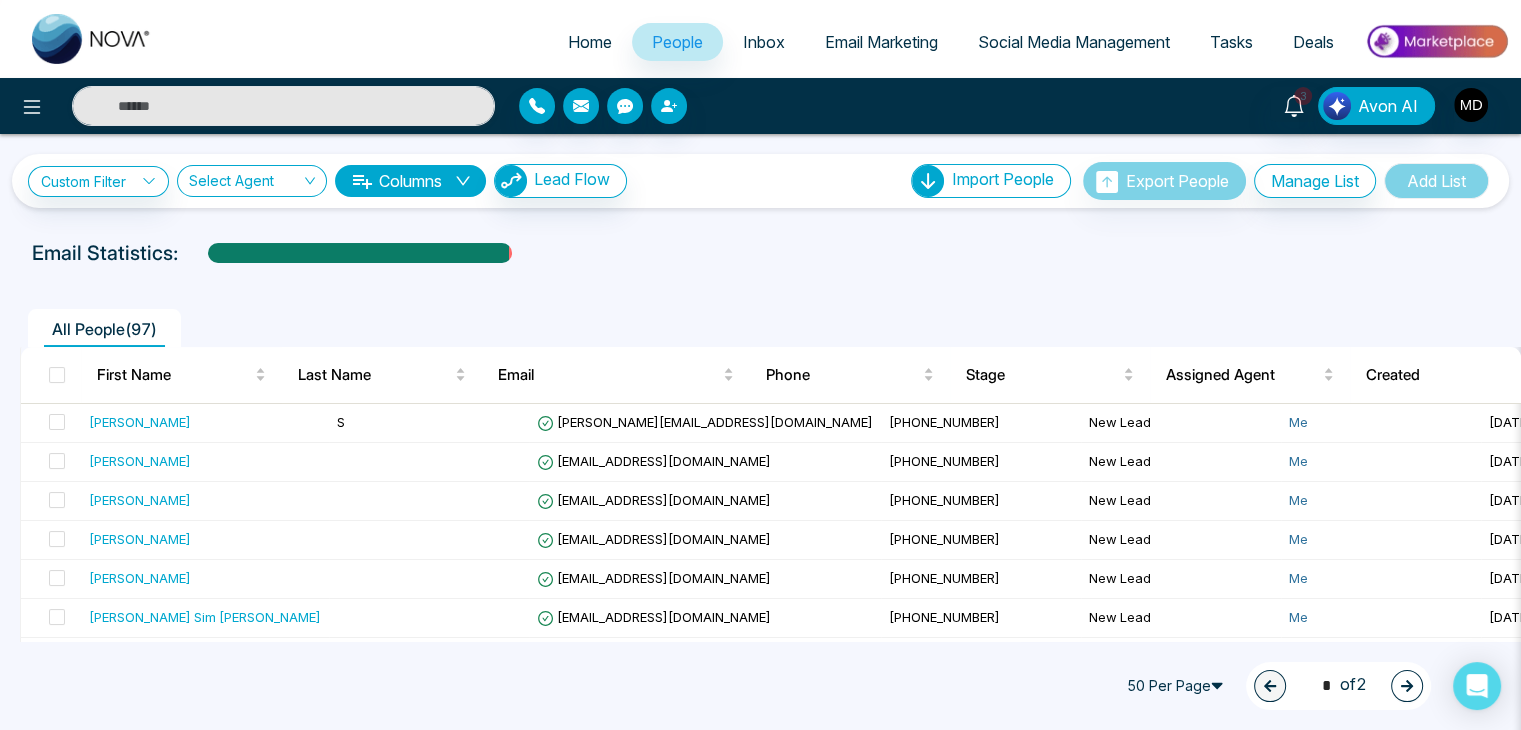 click on "Email Marketing" at bounding box center (881, 42) 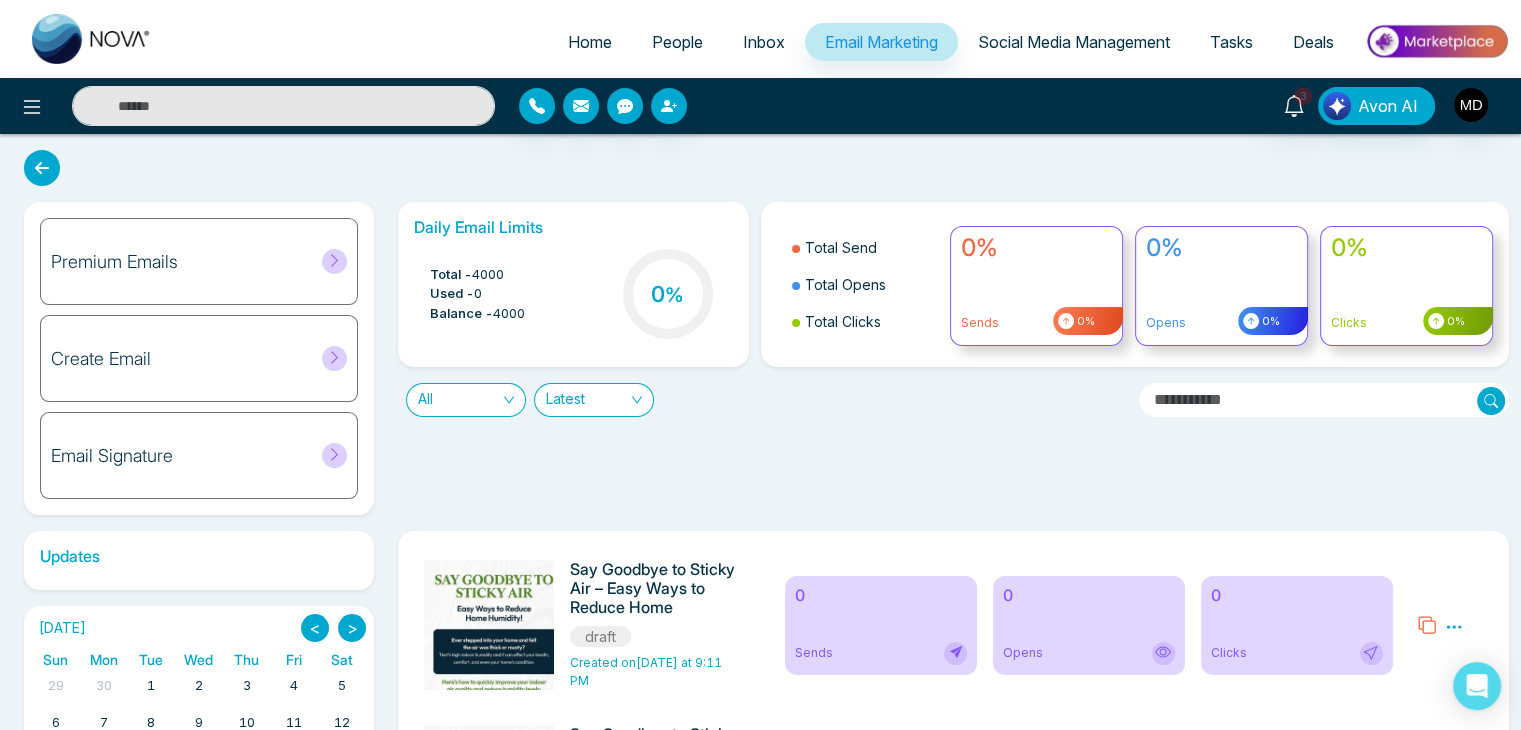 click 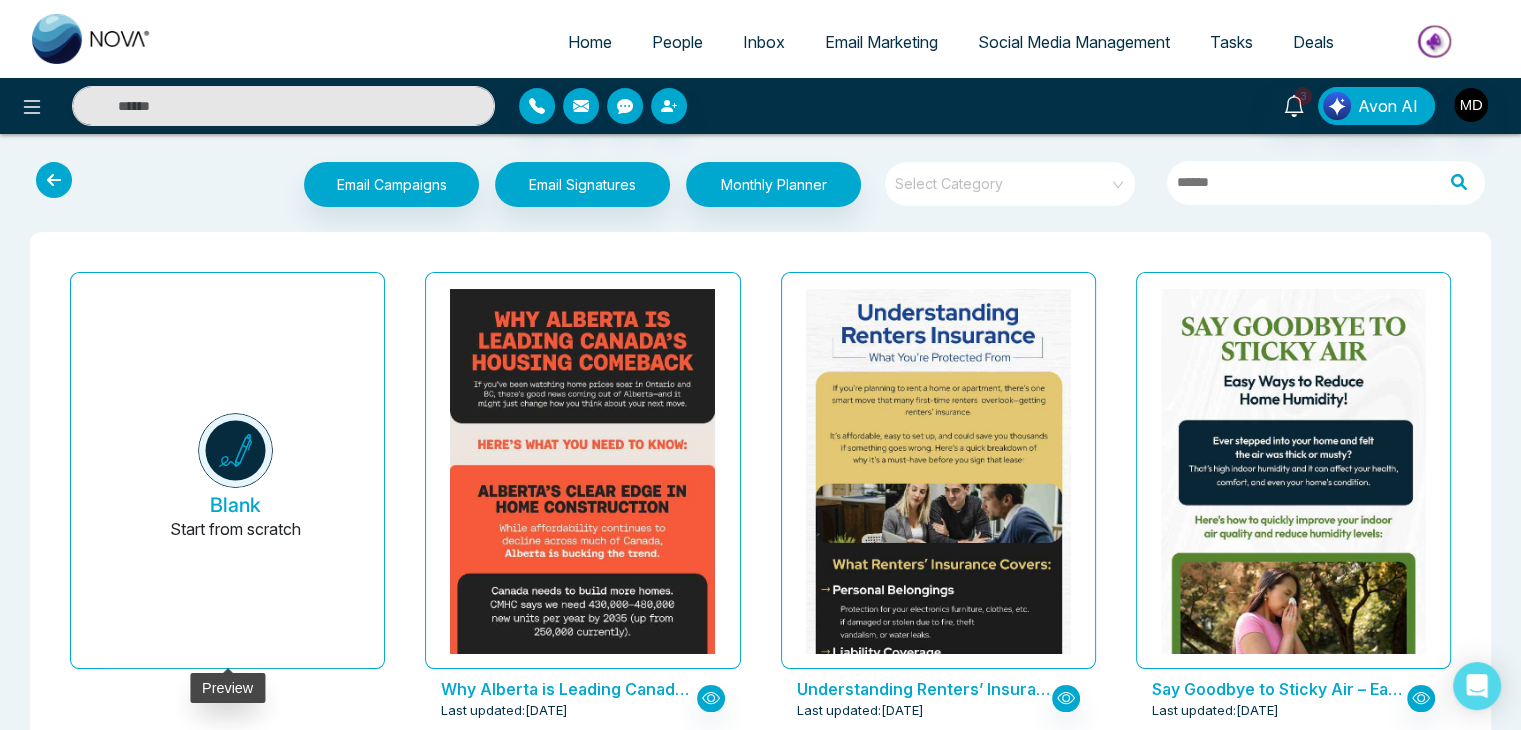 click on "Blank Start from scratch" at bounding box center (235, 478) 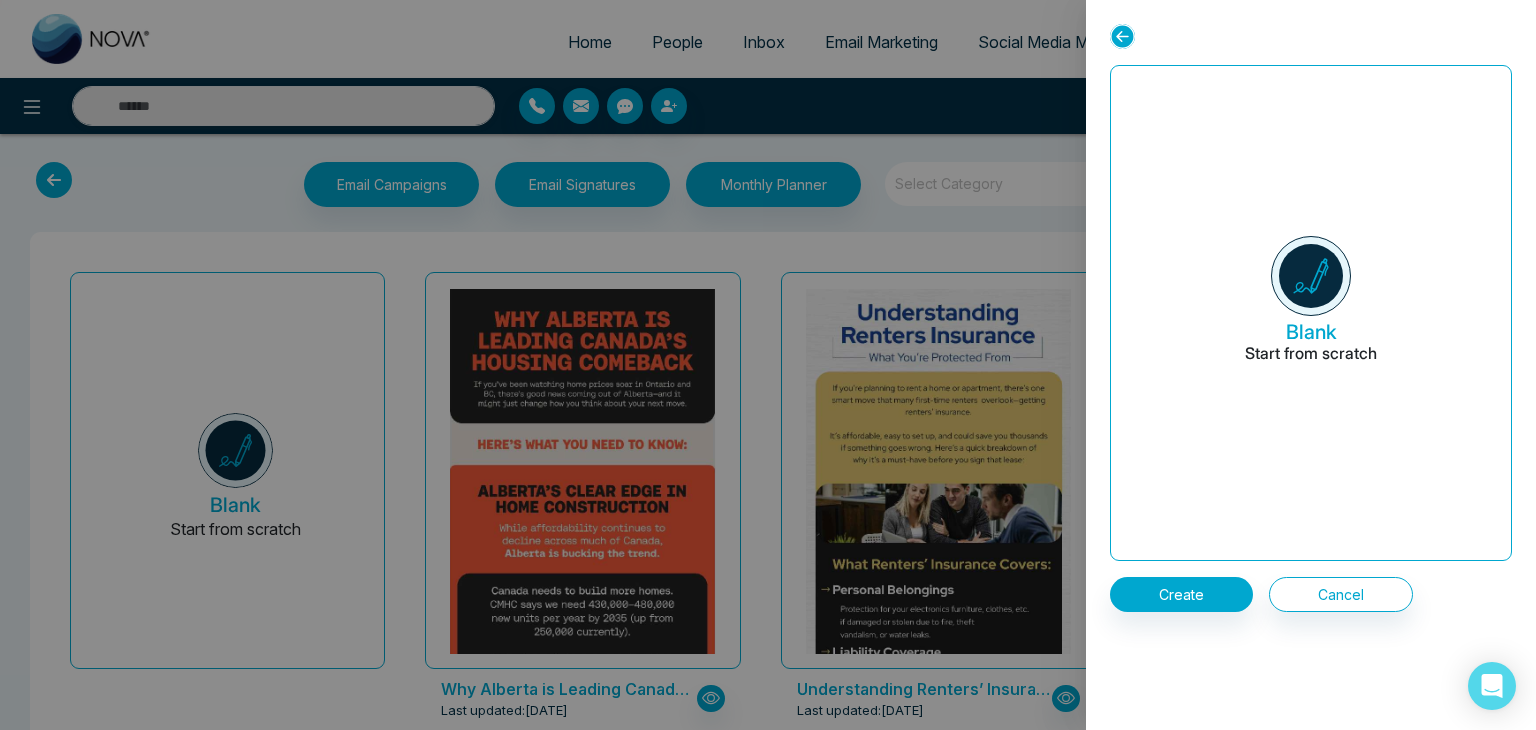 click 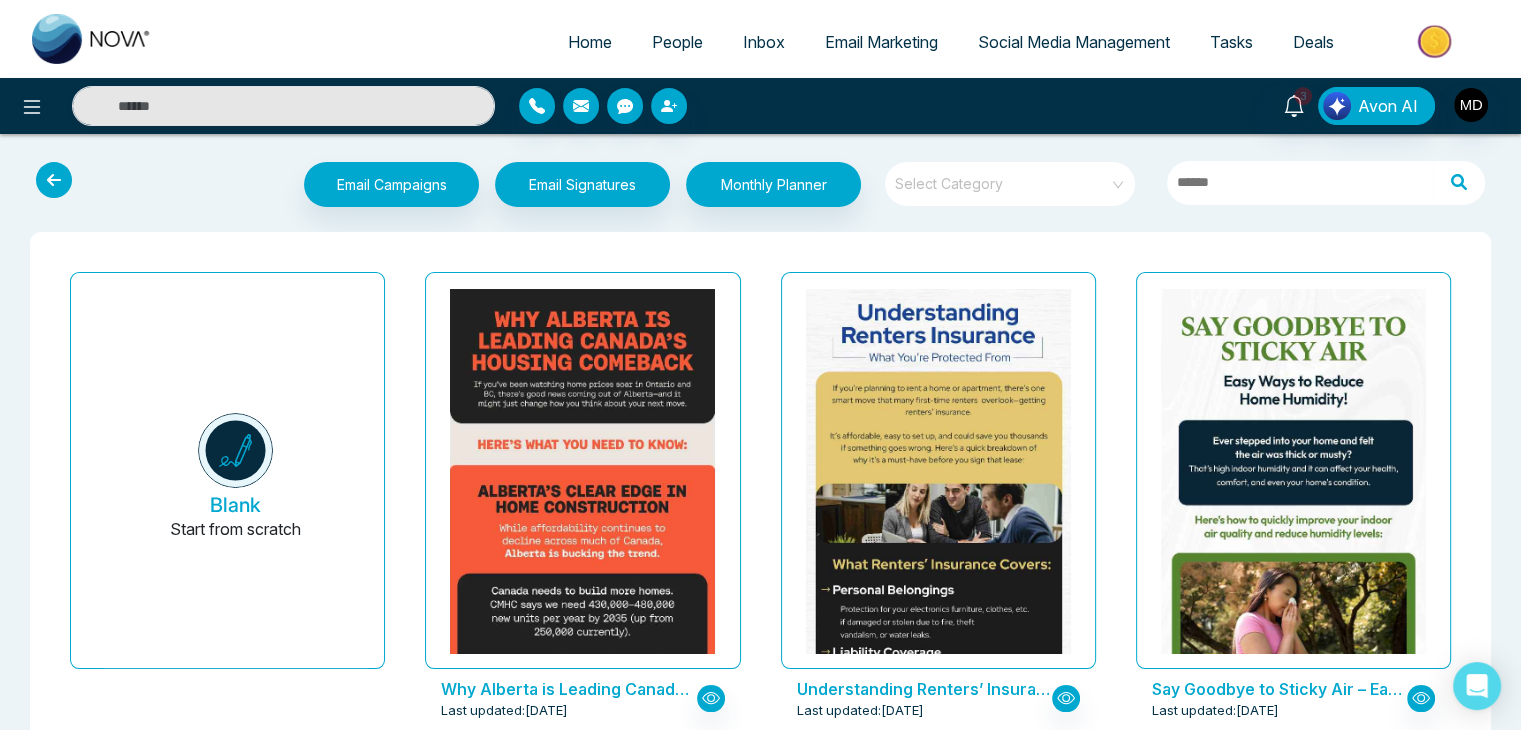 click at bounding box center (92, 39) 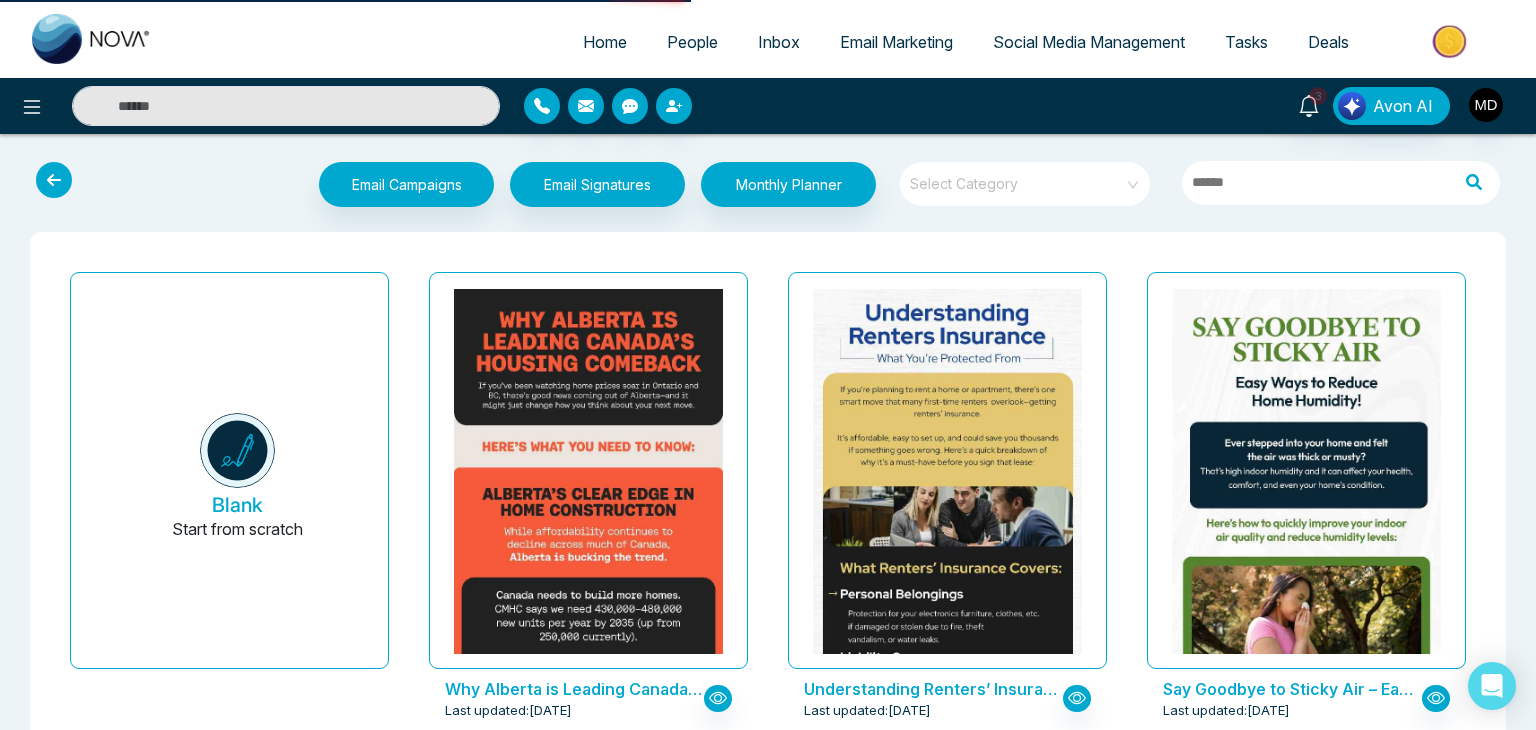 select on "*" 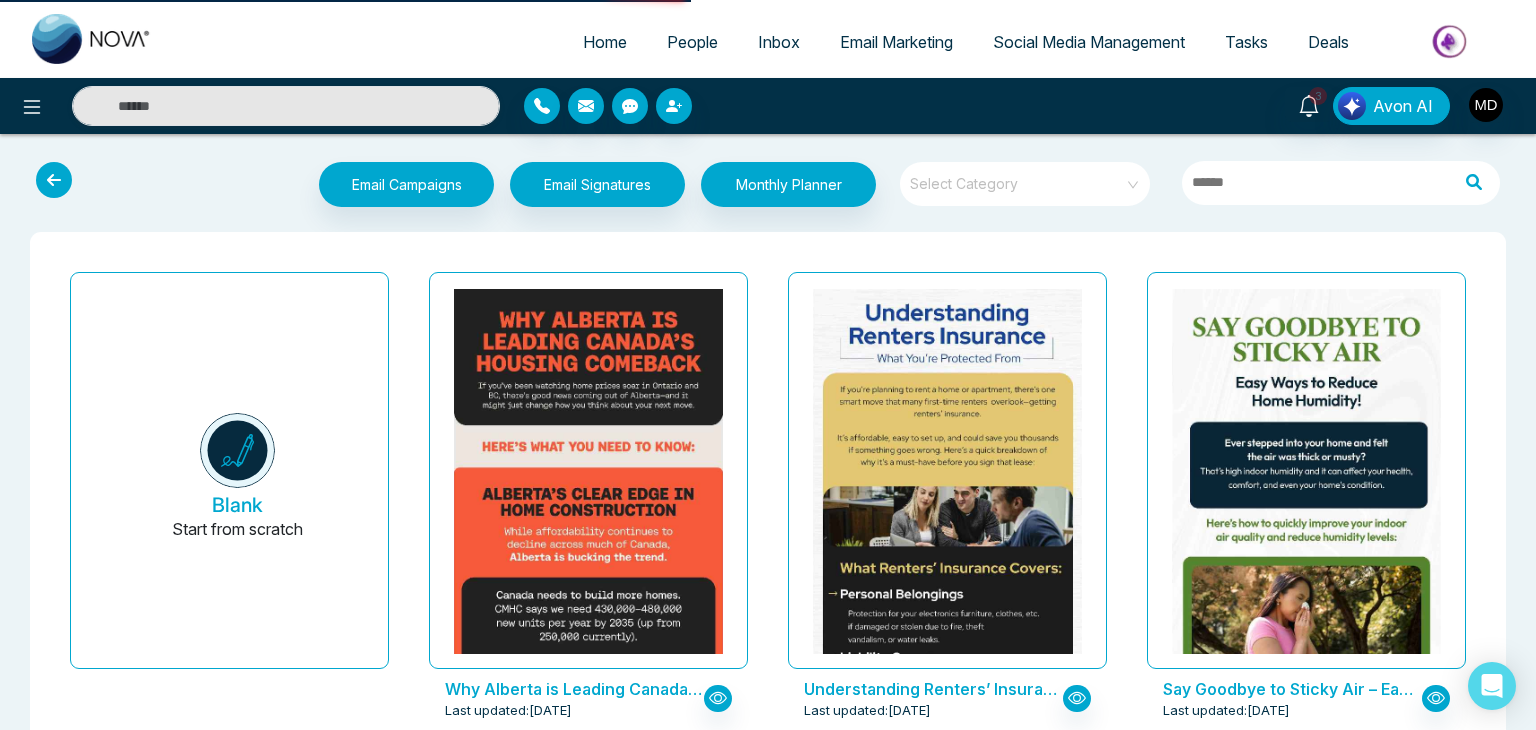 select on "*" 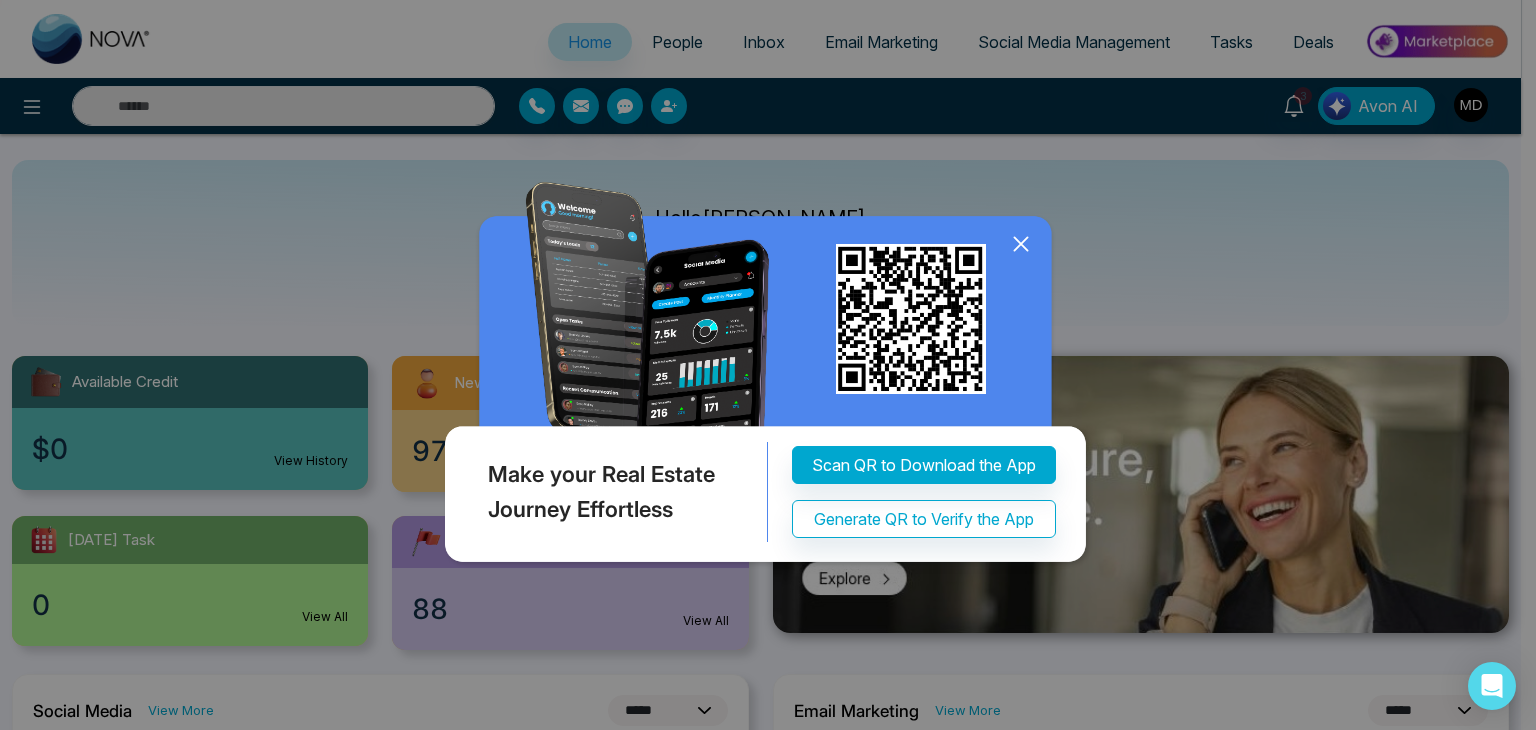 click 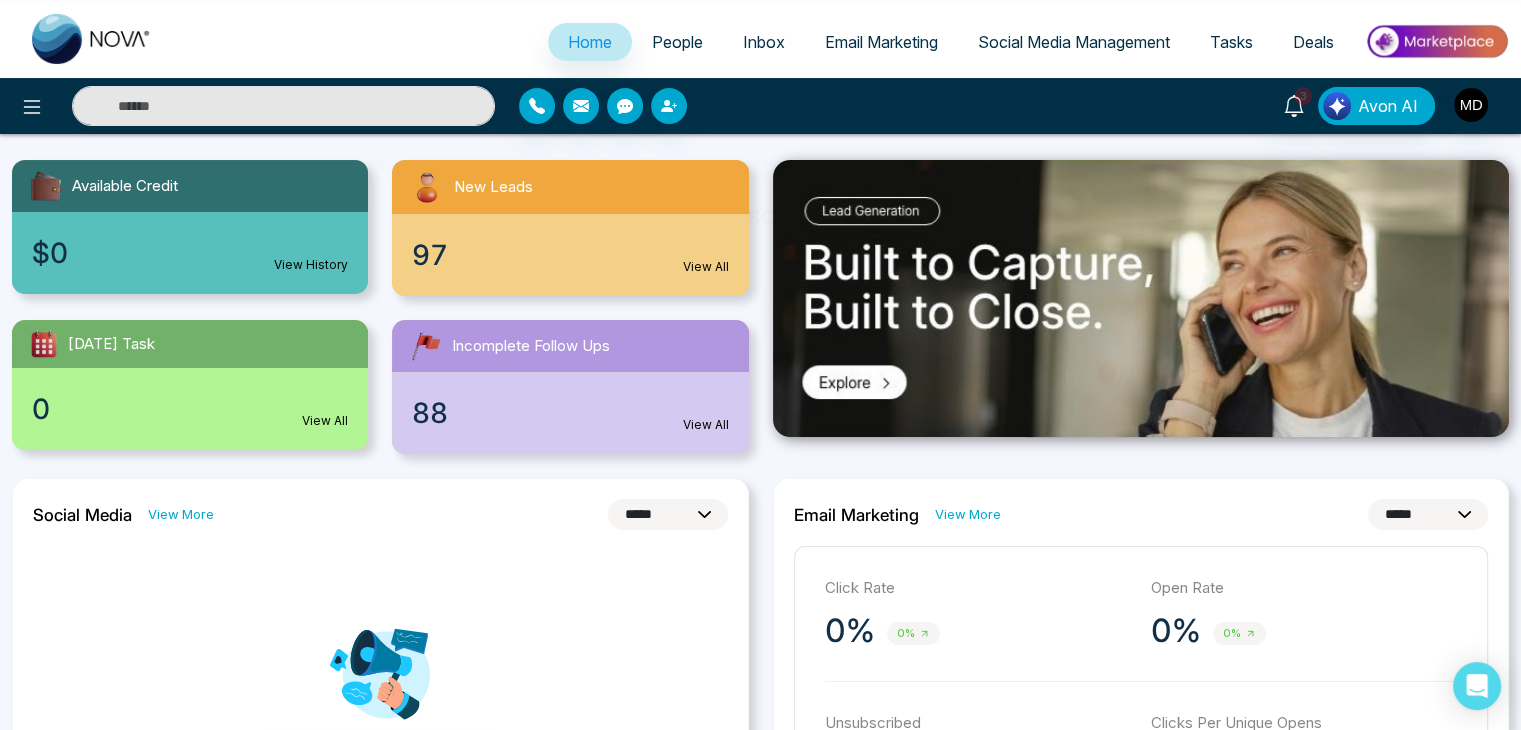 scroll, scrollTop: 198, scrollLeft: 0, axis: vertical 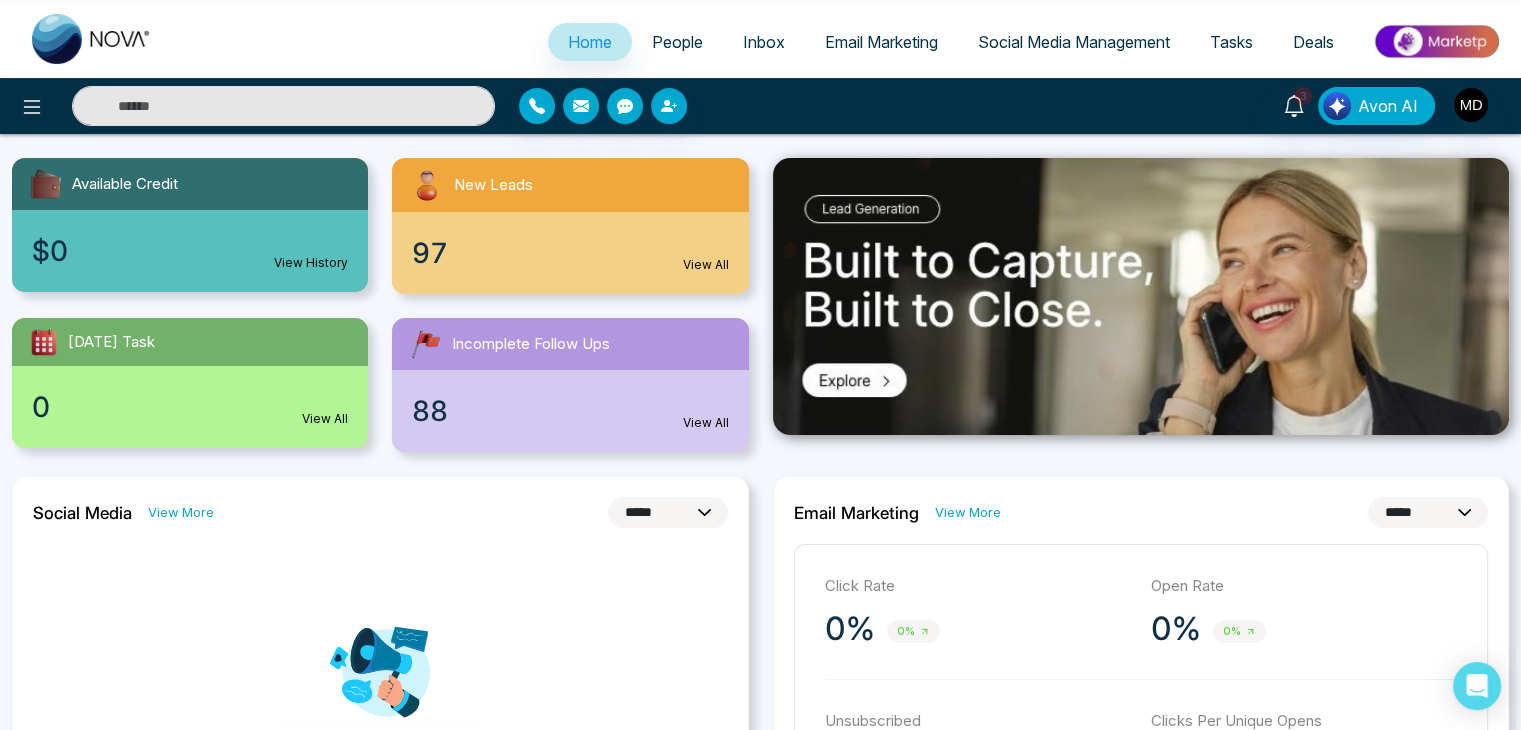 click on "View All" at bounding box center [706, 423] 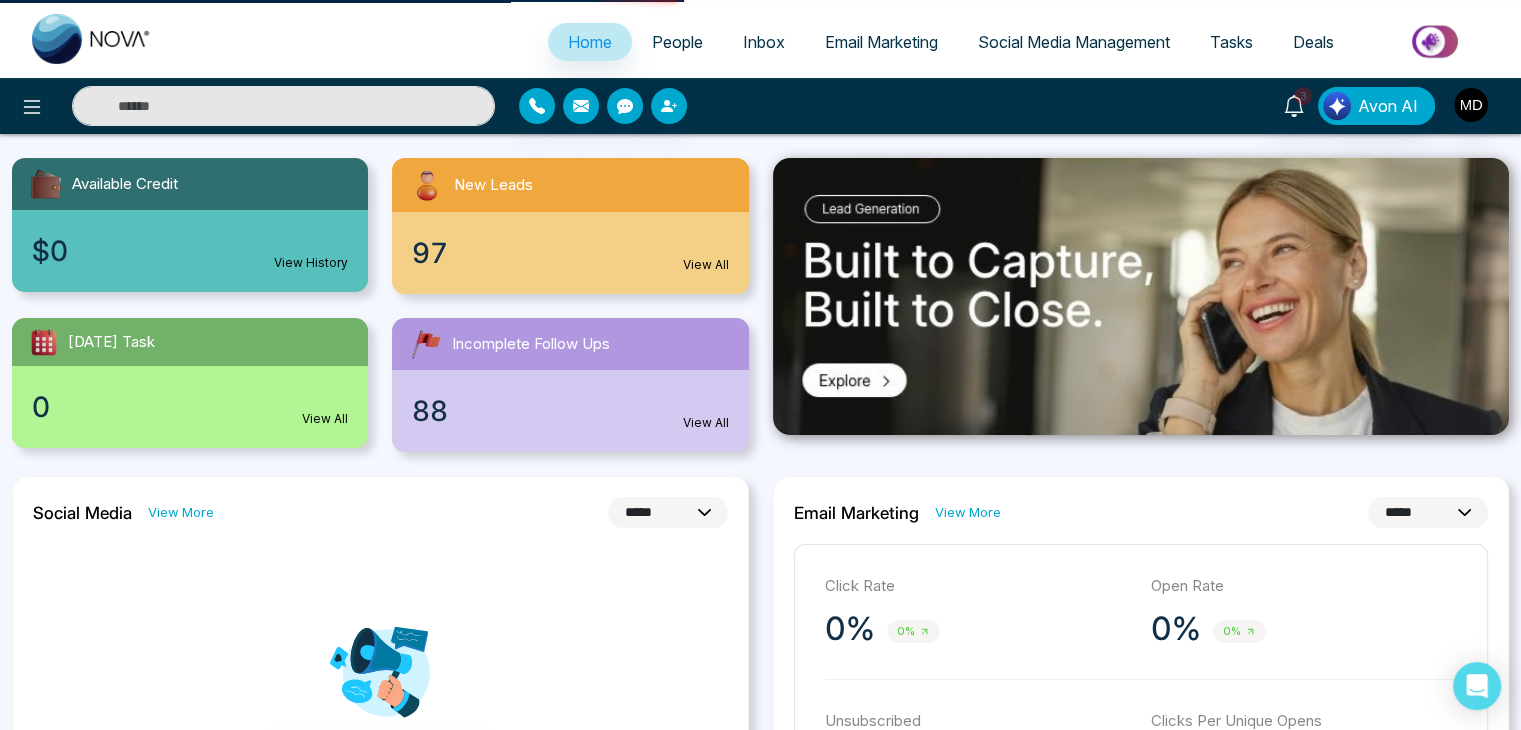 scroll, scrollTop: 0, scrollLeft: 0, axis: both 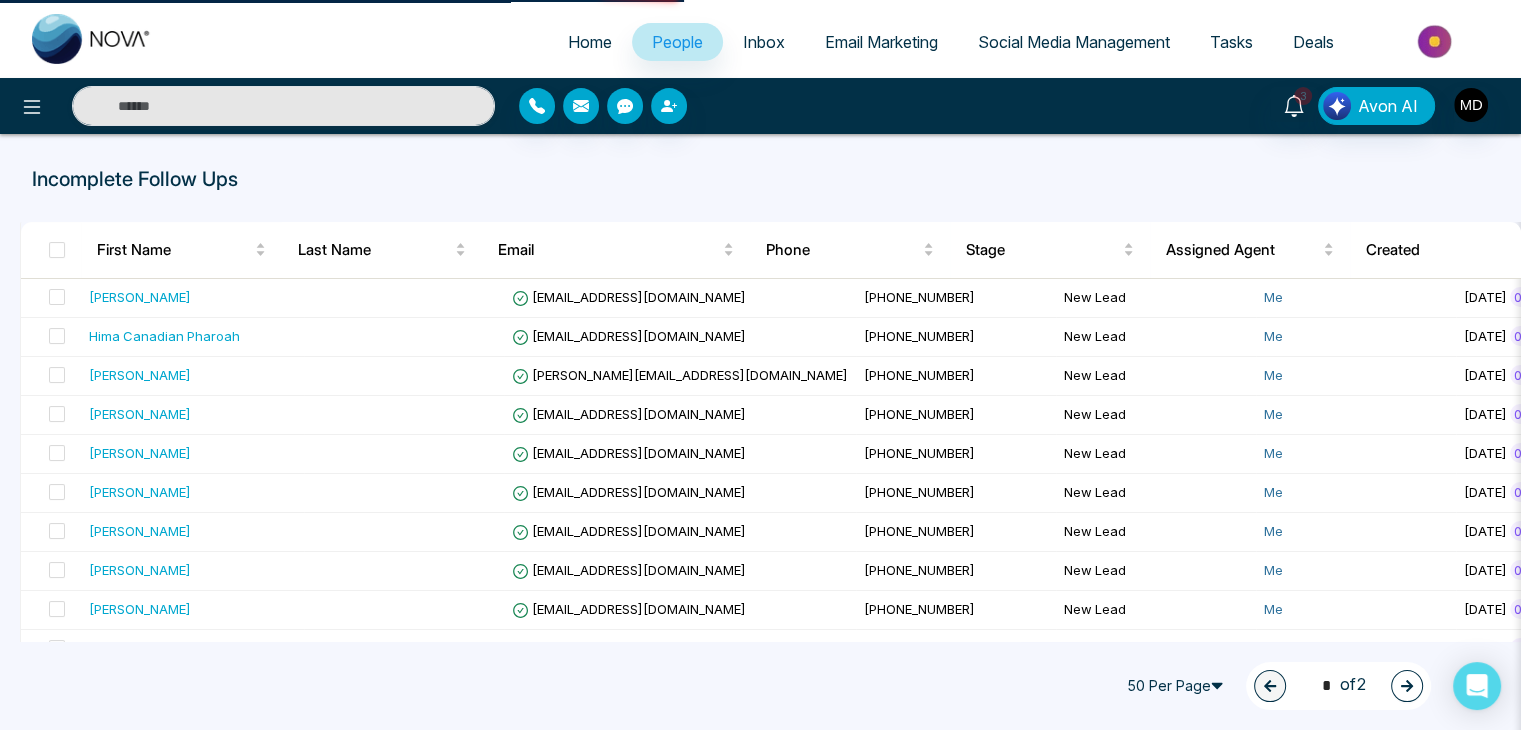select on "*" 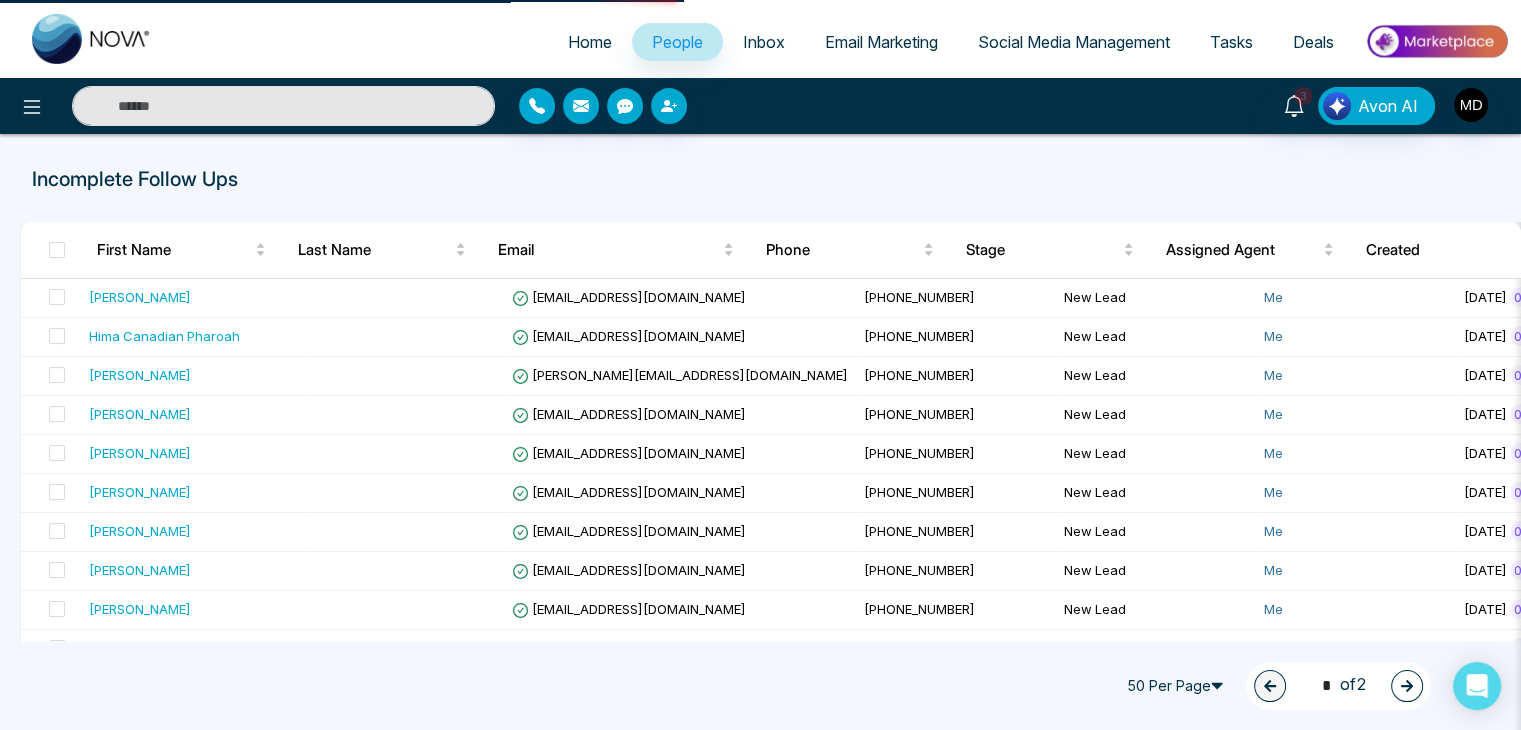 select on "*" 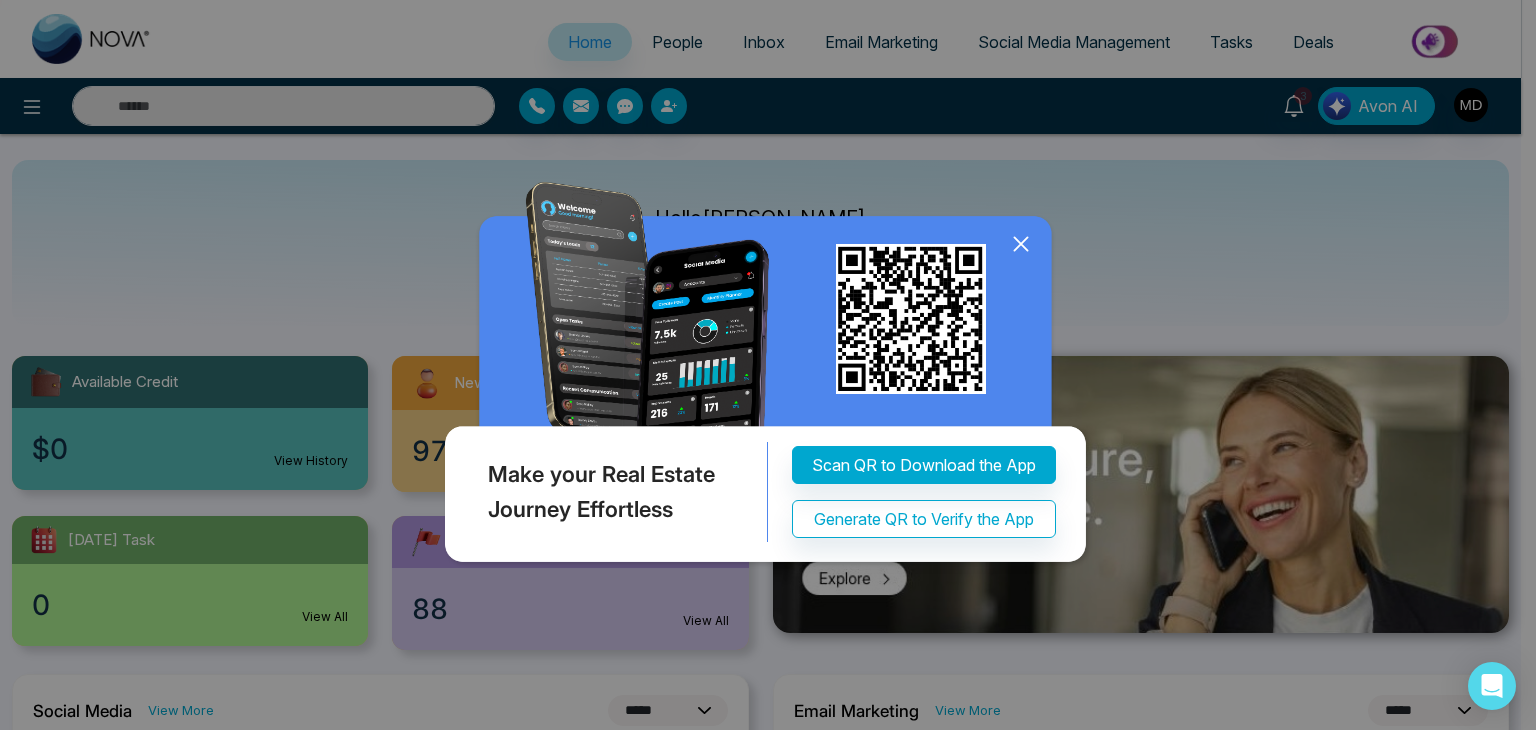 click 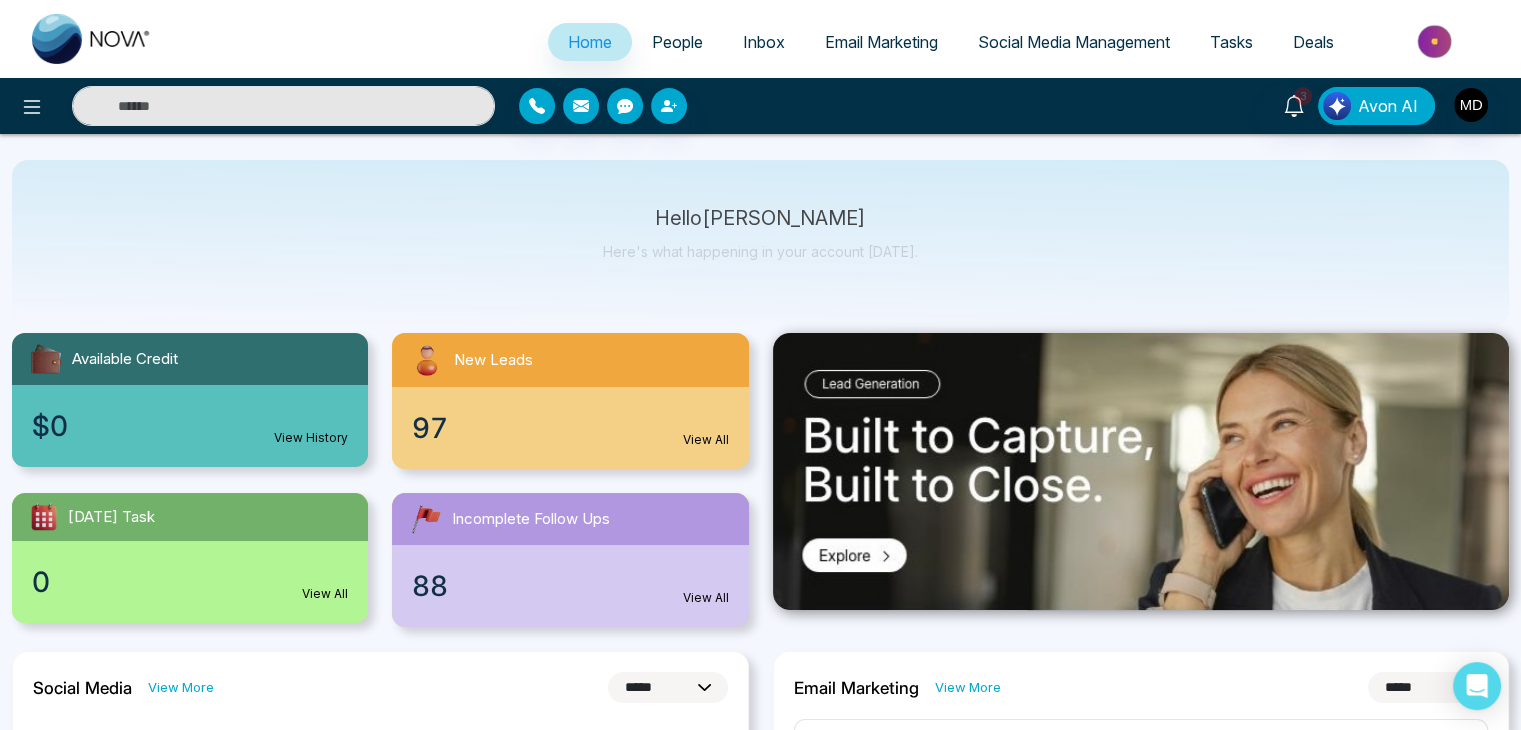 scroll, scrollTop: 0, scrollLeft: 0, axis: both 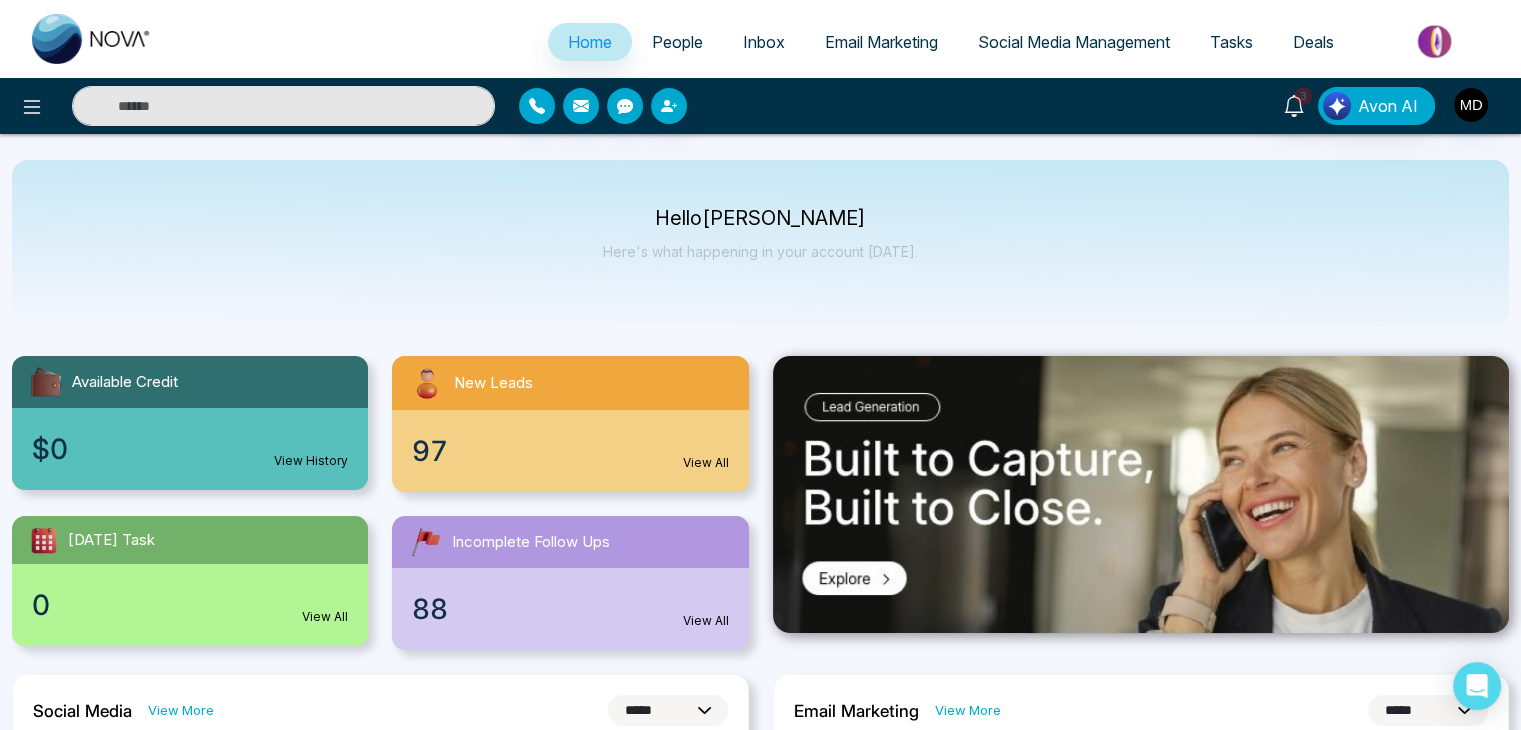 click on "People" at bounding box center [677, 42] 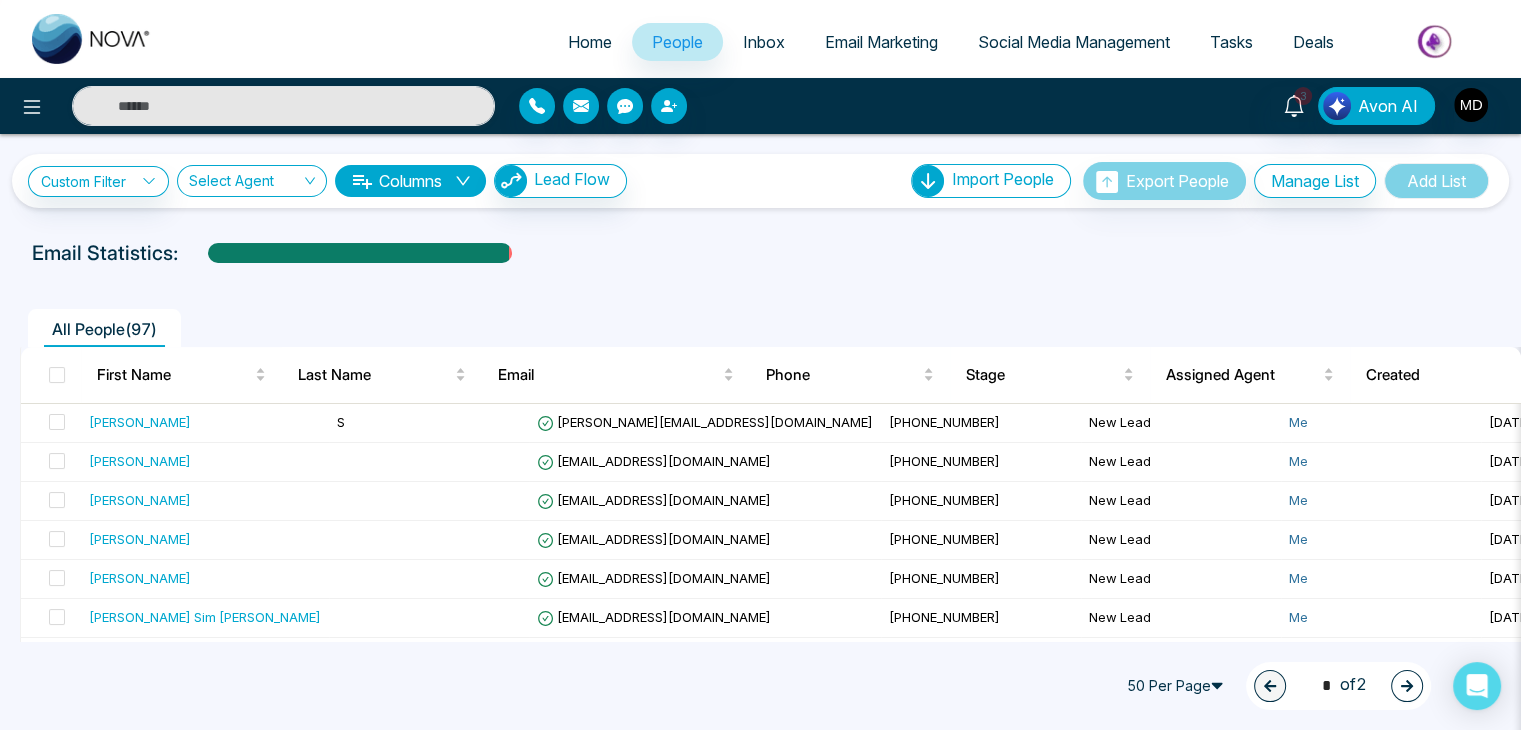 click on "Inbox" at bounding box center [764, 42] 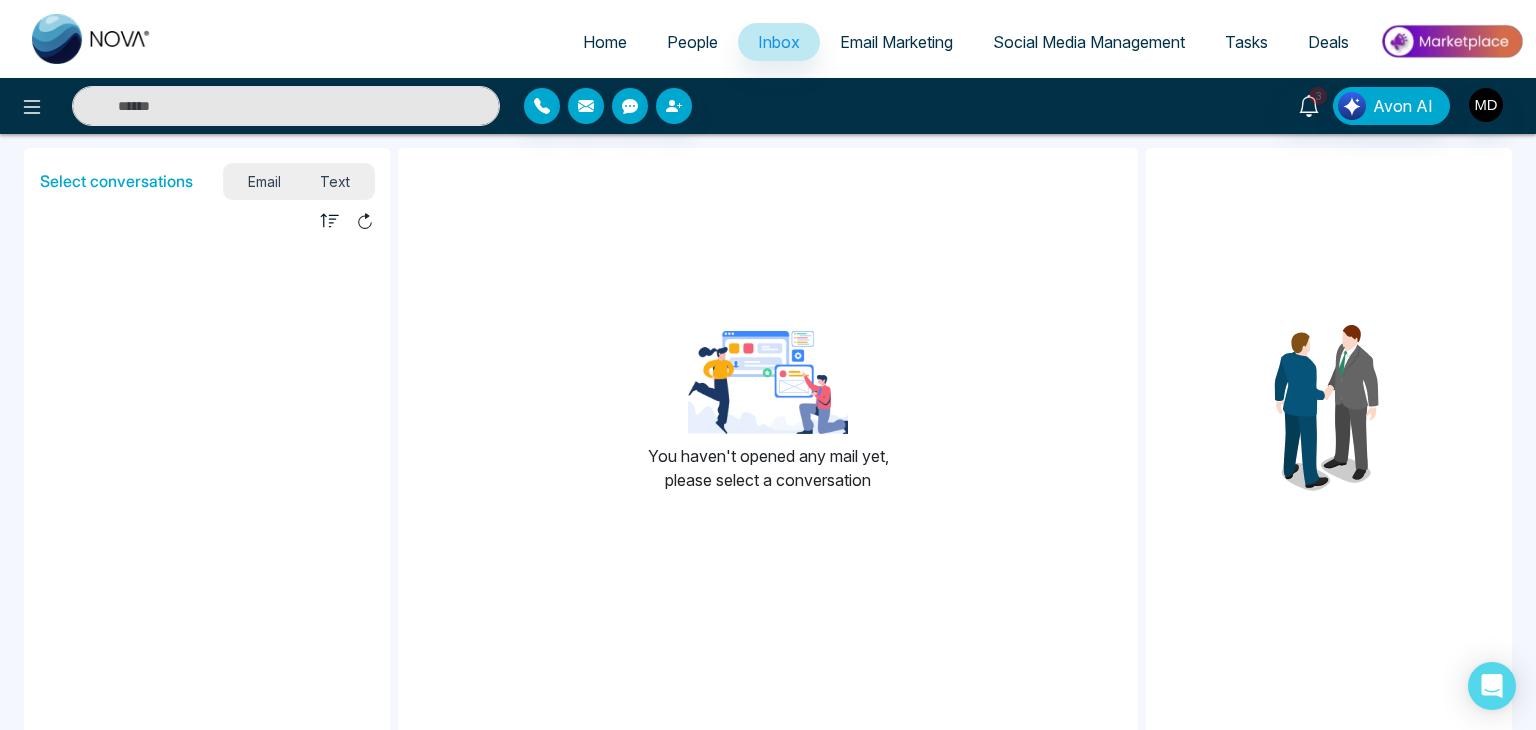 click on "Text" at bounding box center (336, 181) 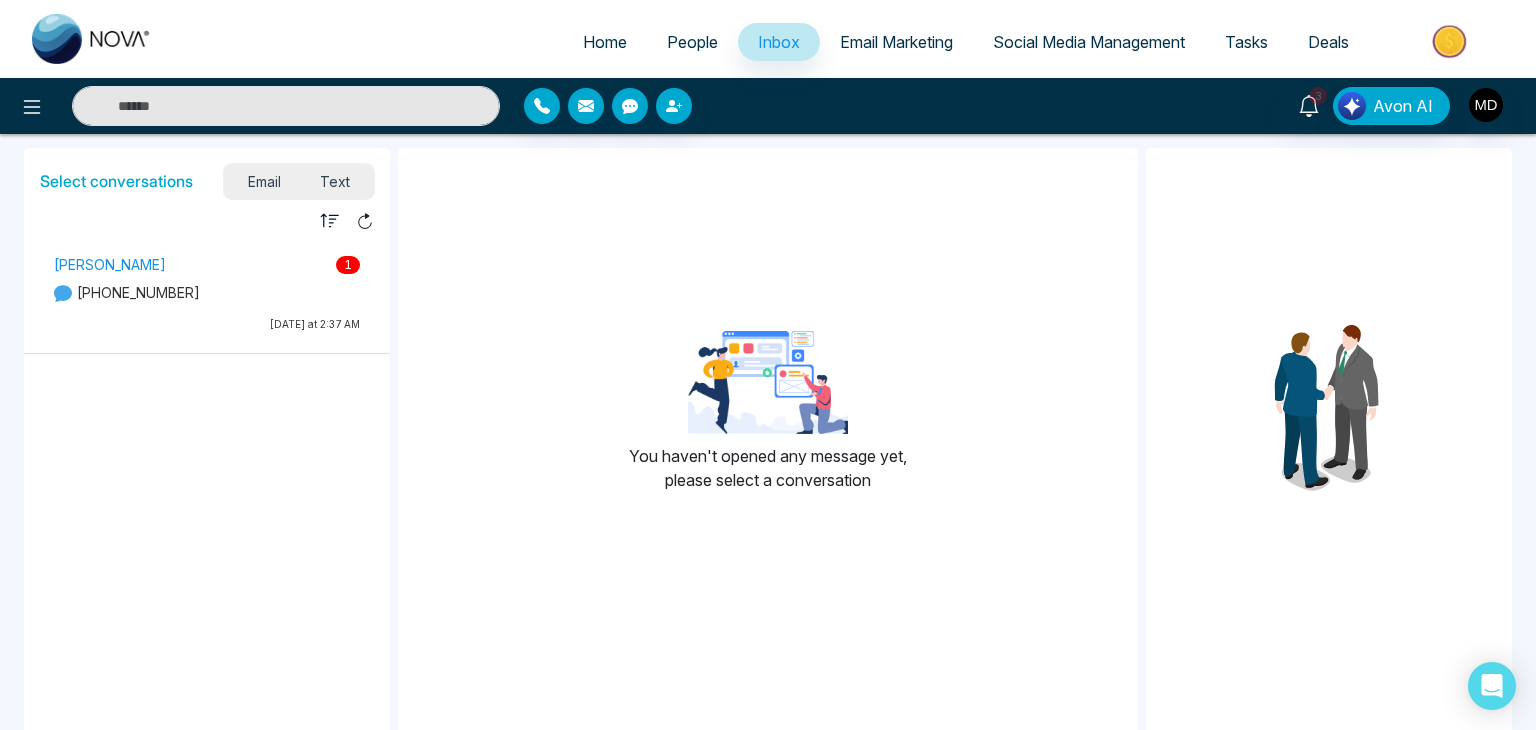 click on "[PHONE_NUMBER]" at bounding box center [207, 292] 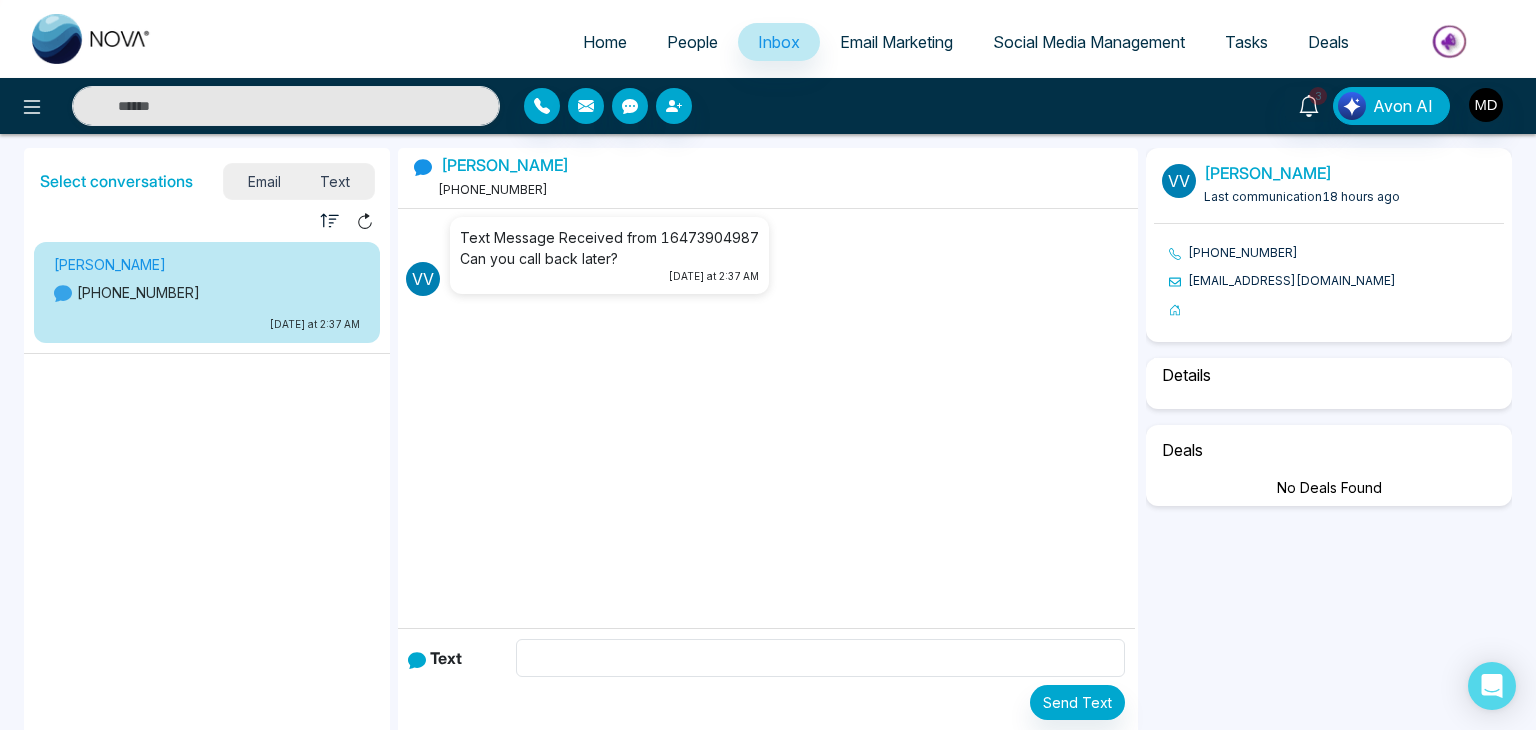 select on "*" 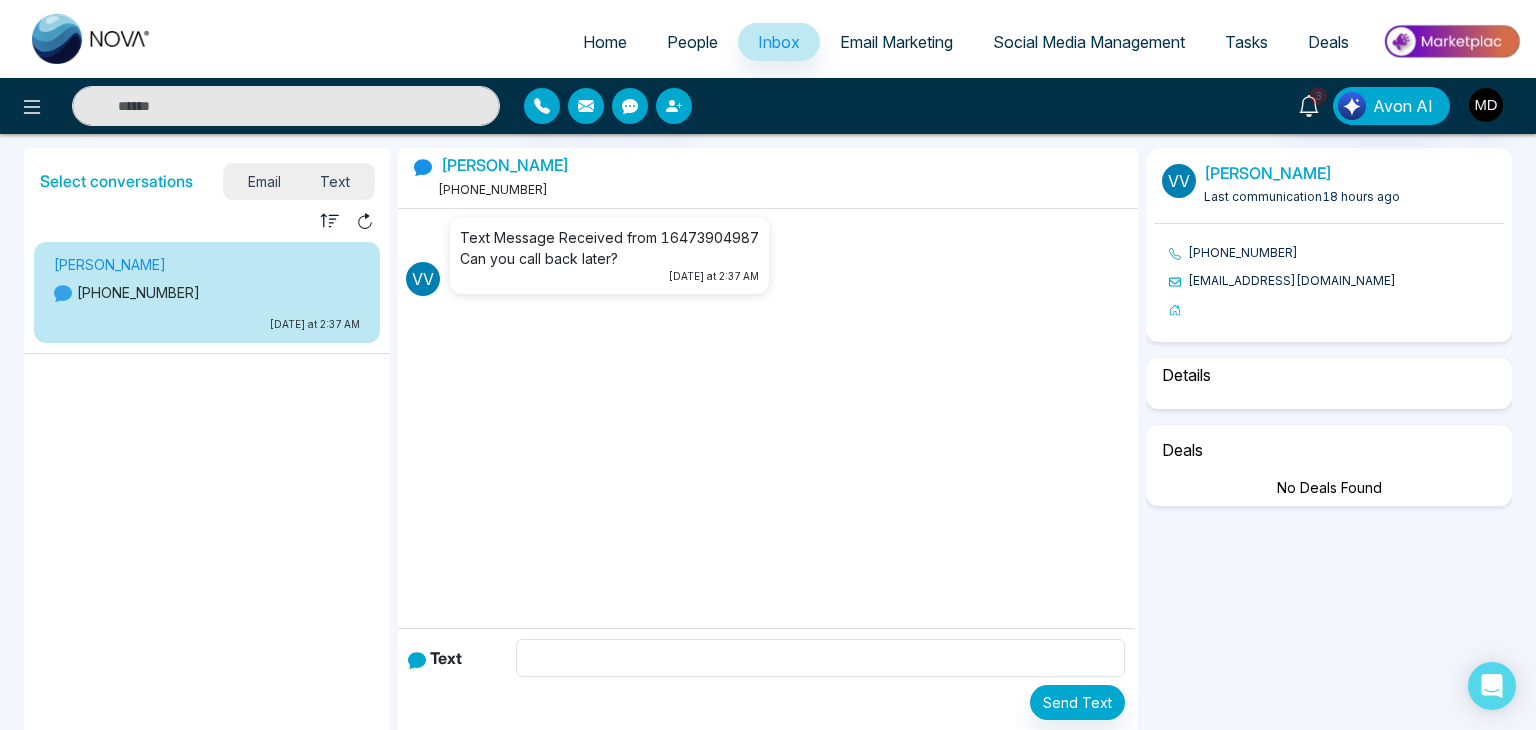 select on "**********" 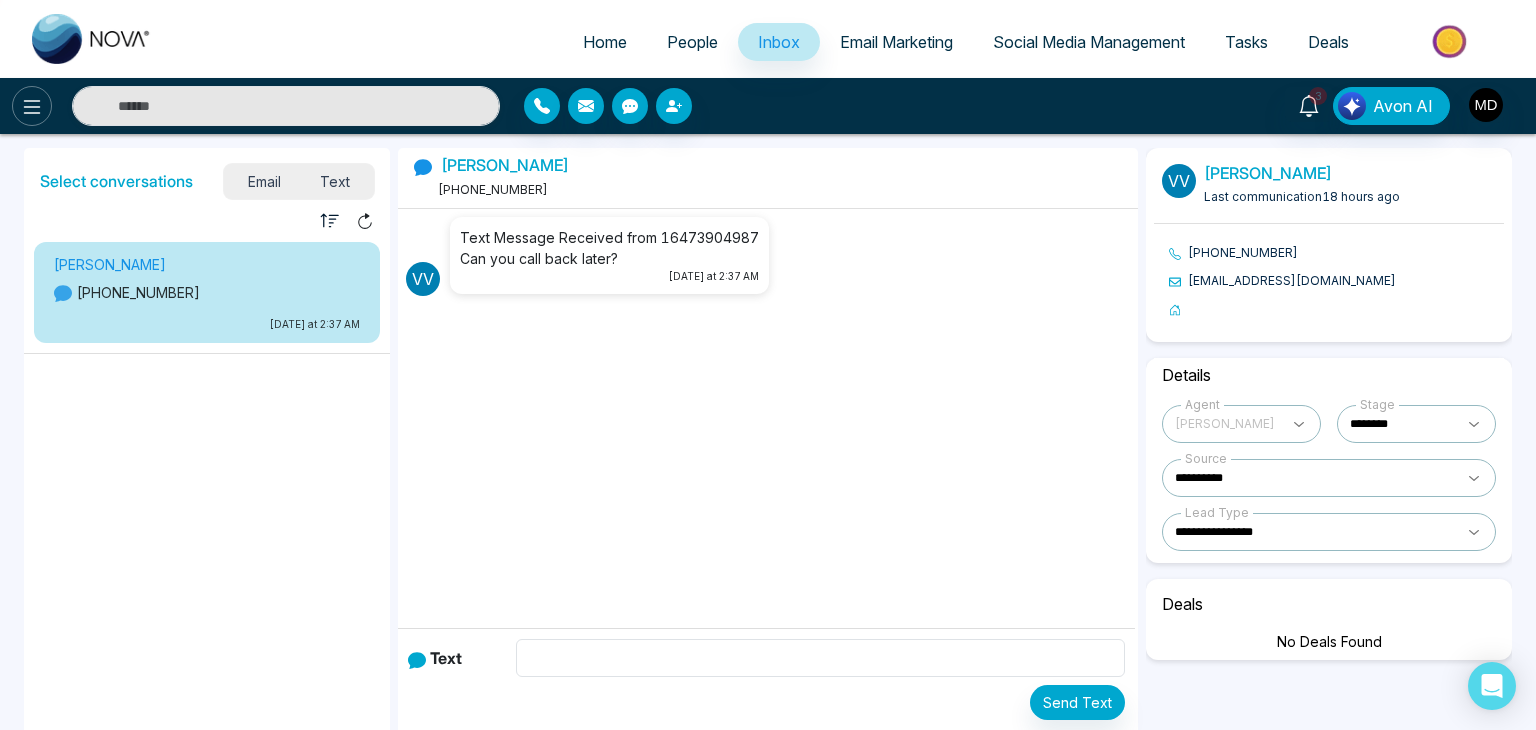 click 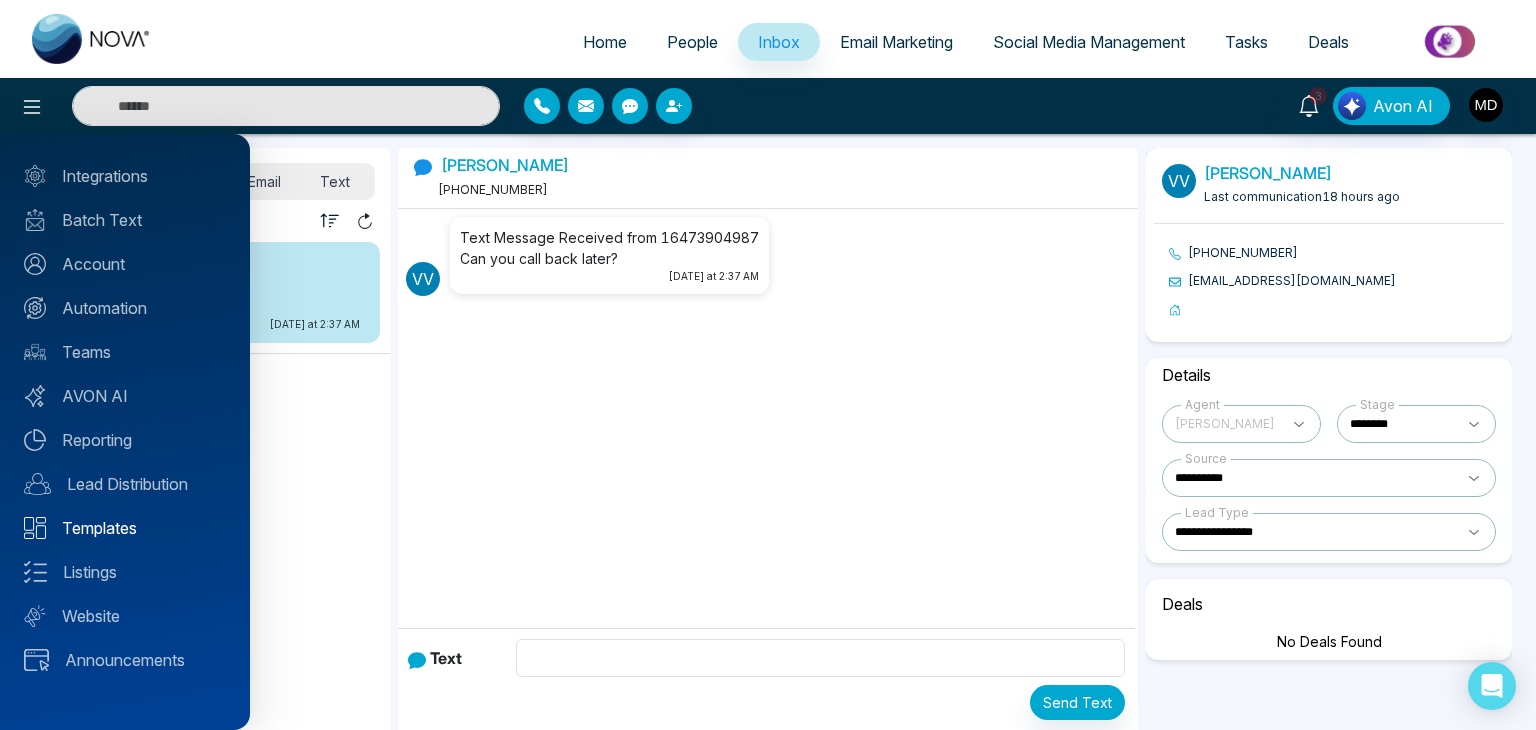 click on "Templates" at bounding box center [125, 528] 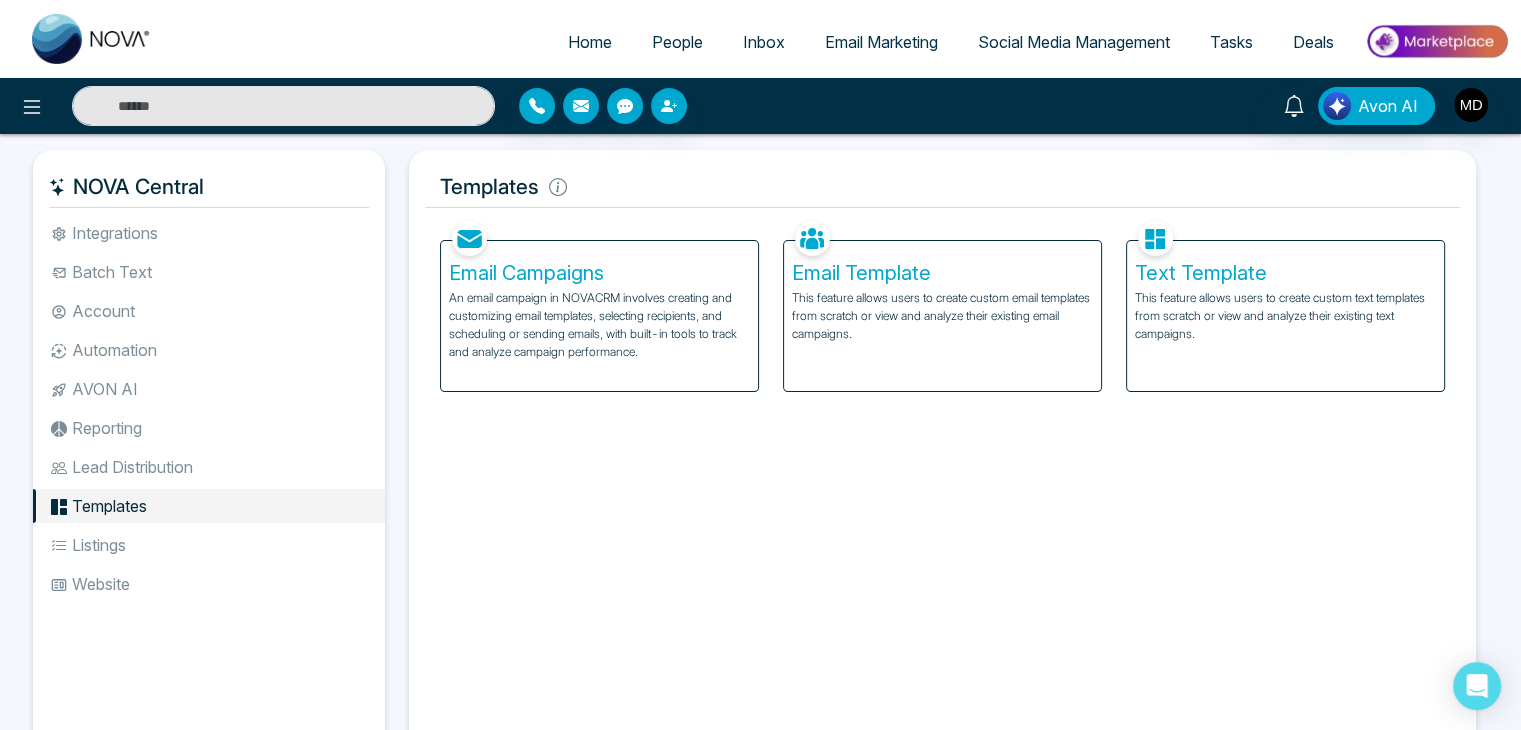 click on "Email Template This feature allows users to create custom email templates from scratch or view and analyze their existing email campaigns." at bounding box center [942, 316] 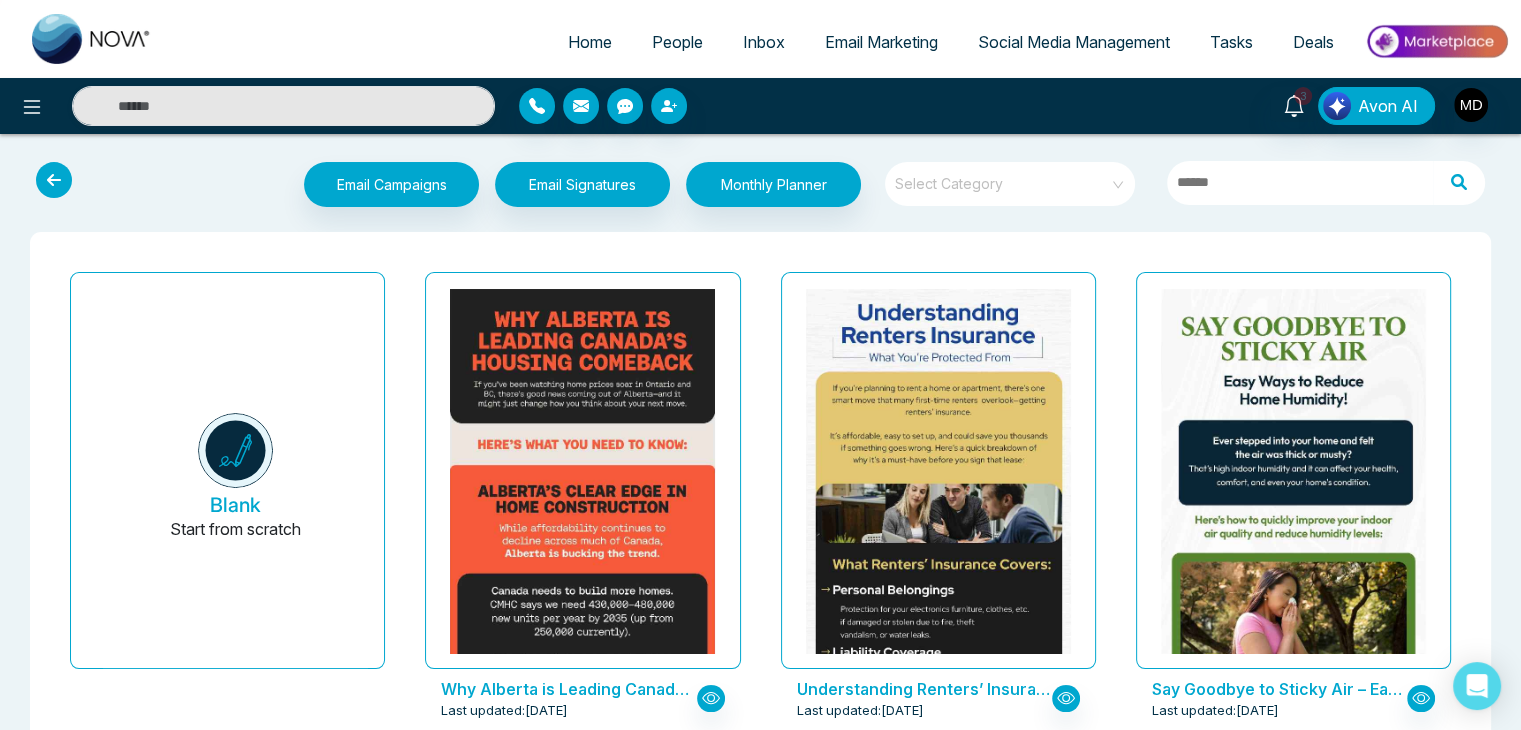 click on "Social Media Management" at bounding box center [1074, 42] 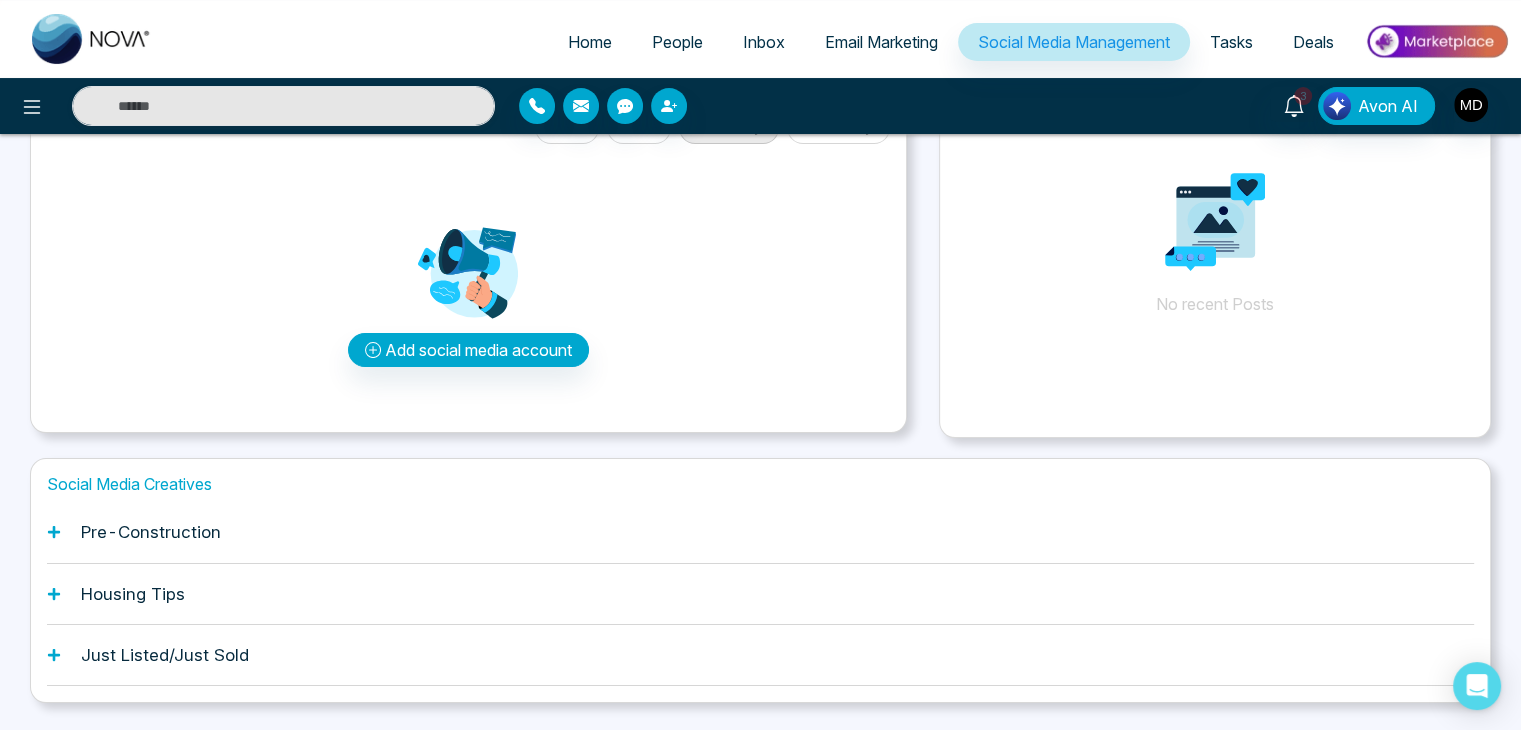 scroll, scrollTop: 138, scrollLeft: 0, axis: vertical 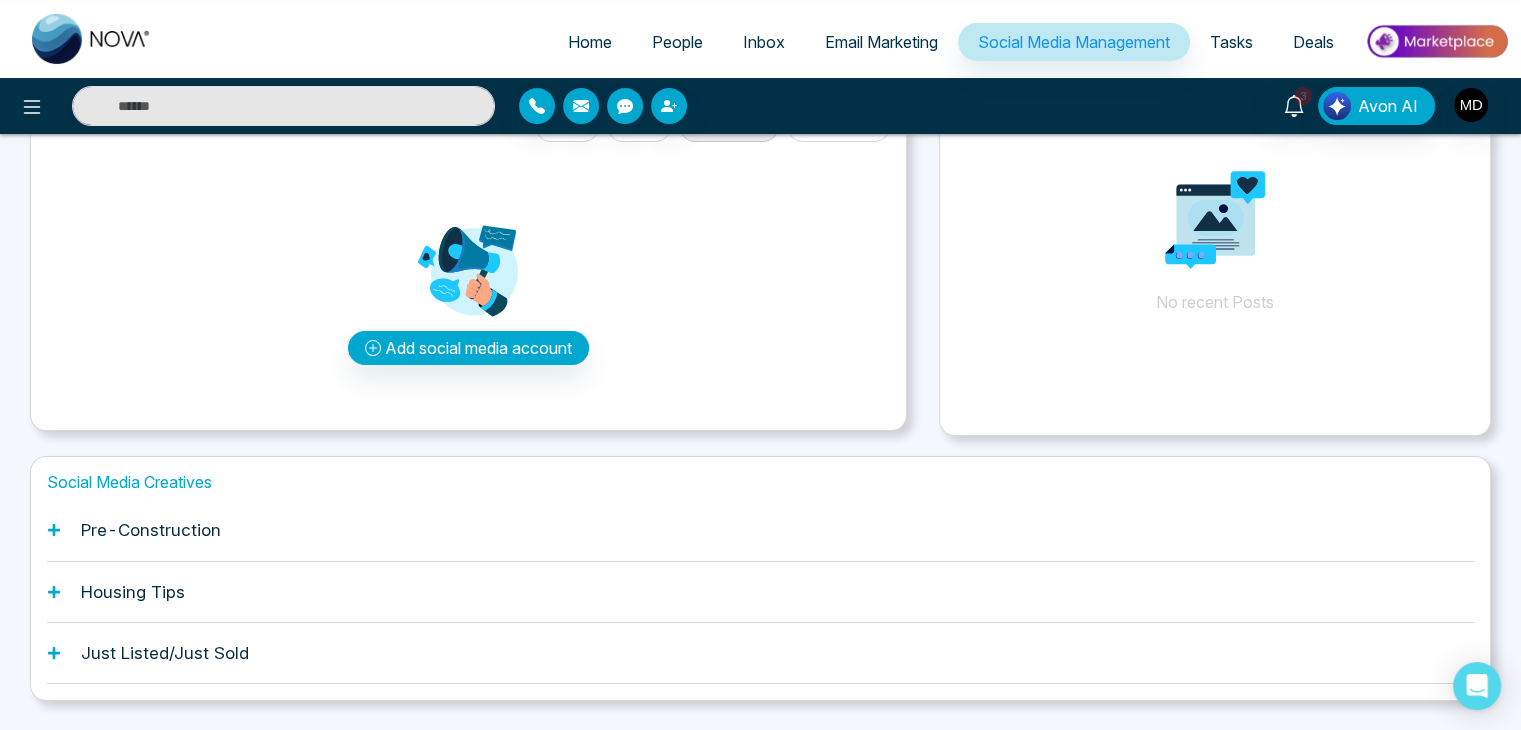 click on "Pre-Construction" at bounding box center [760, 530] 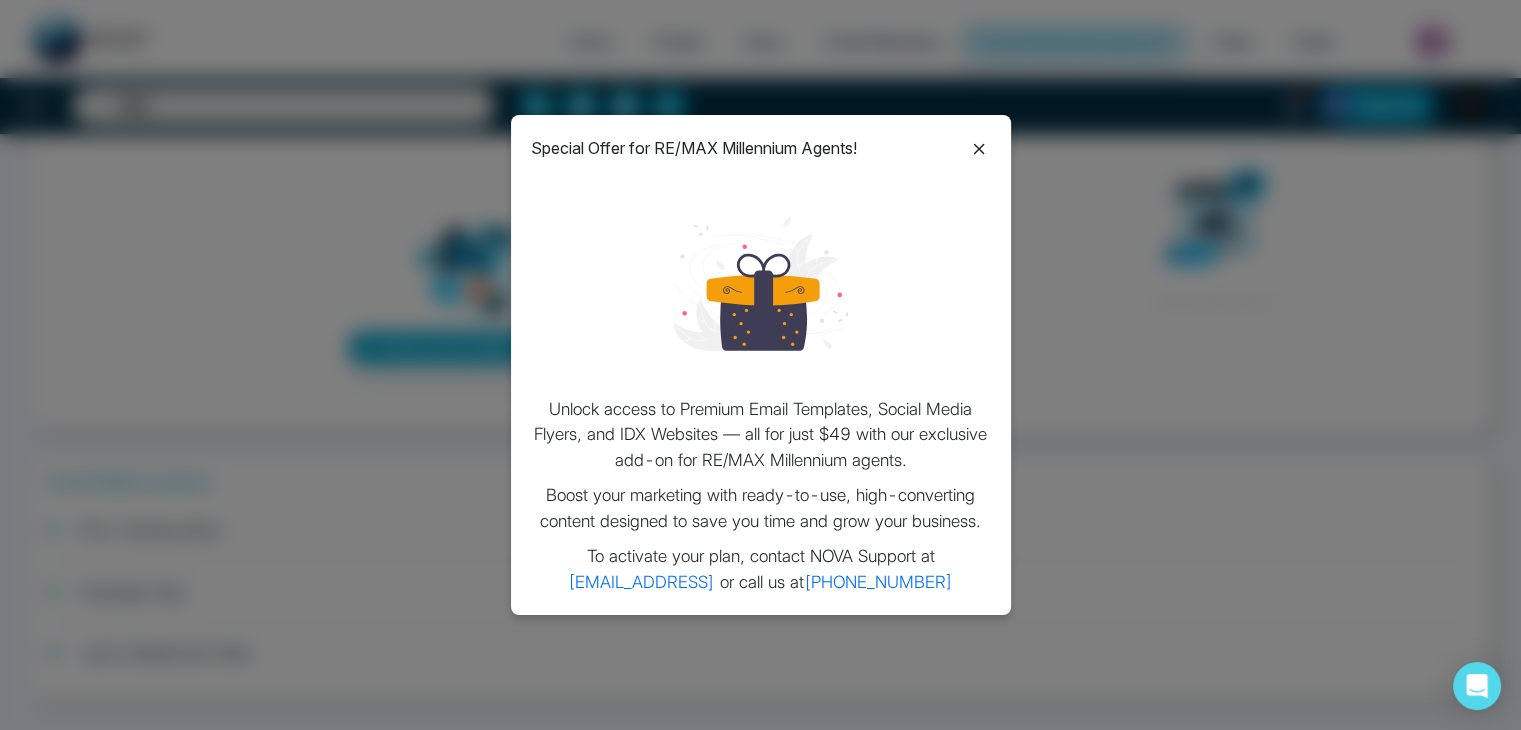 click 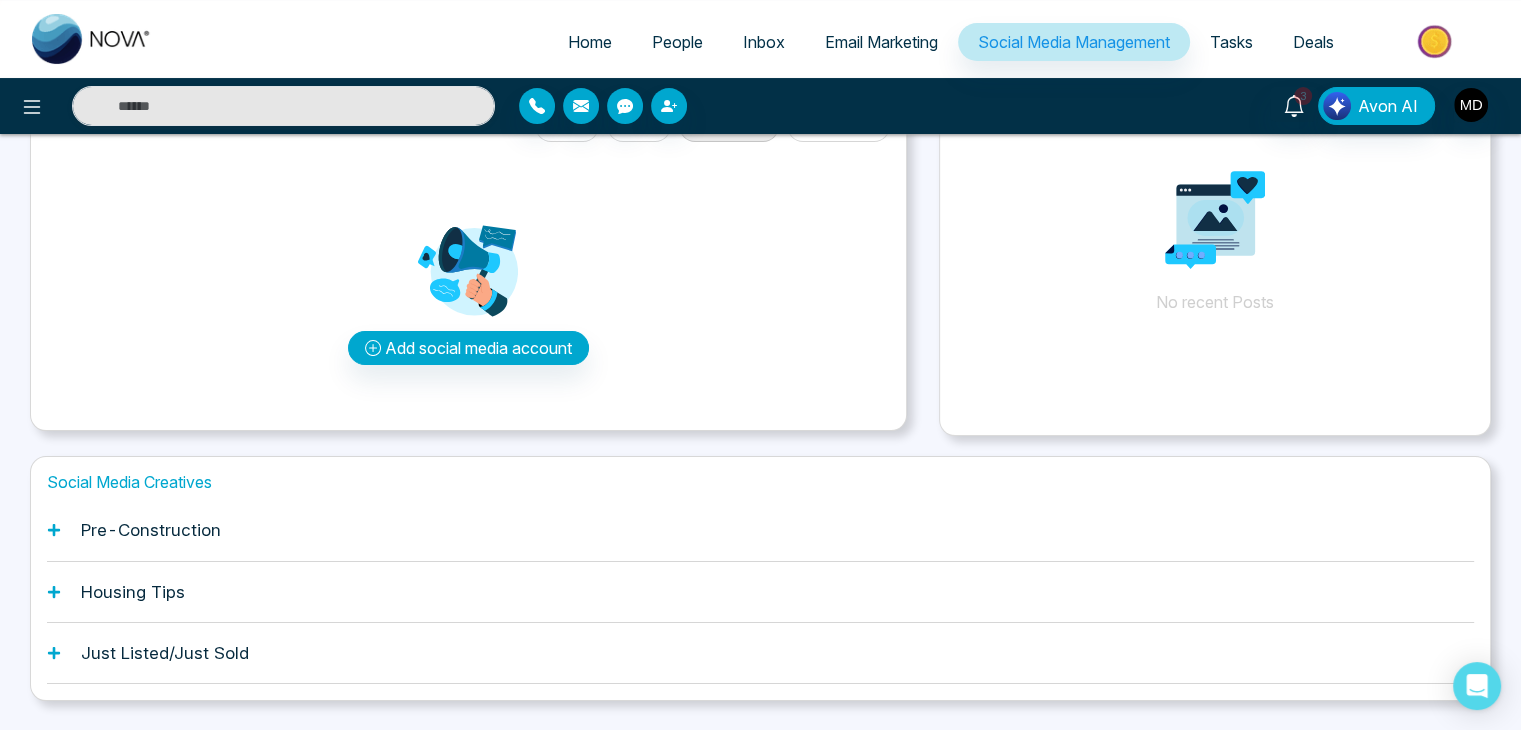 click on "Housing Tips" at bounding box center (760, 592) 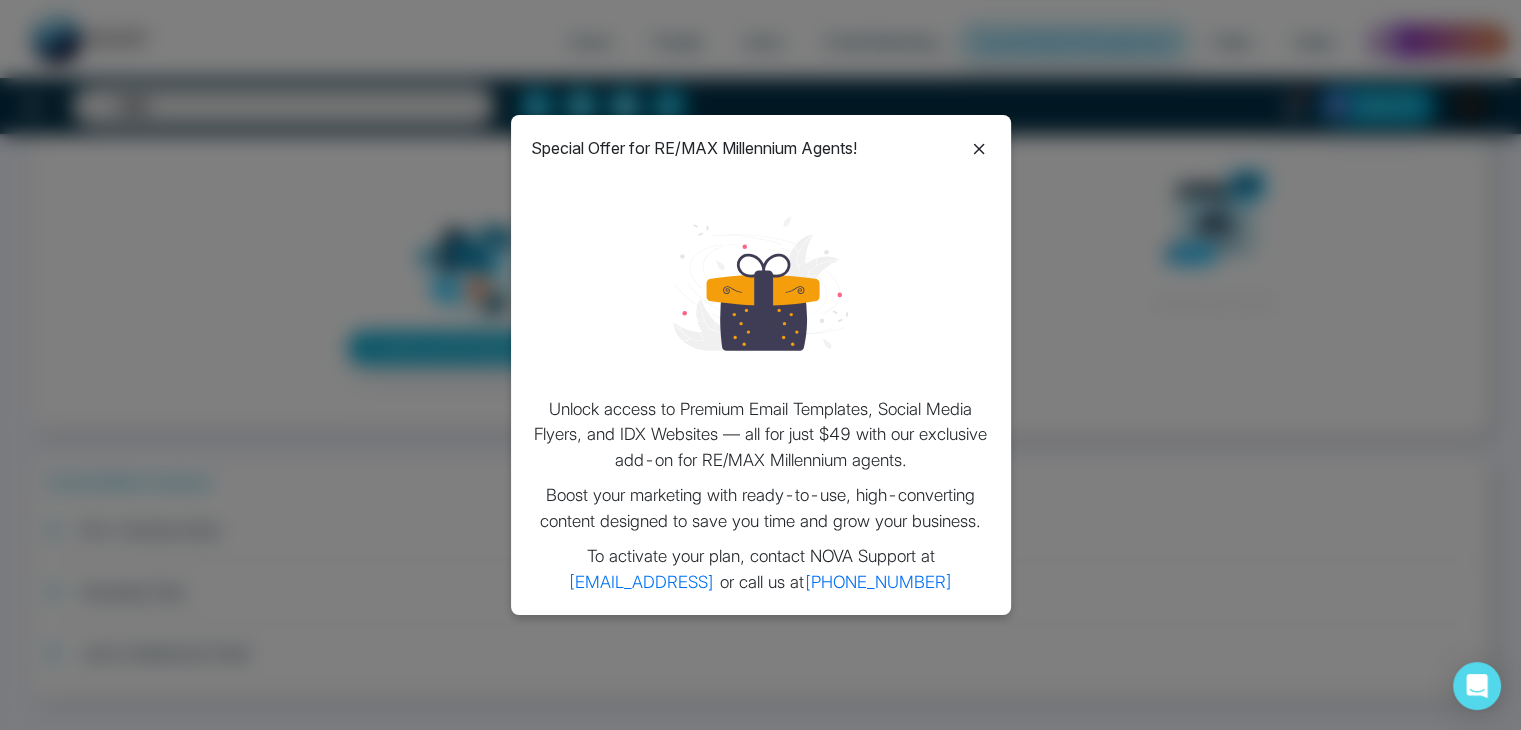 click 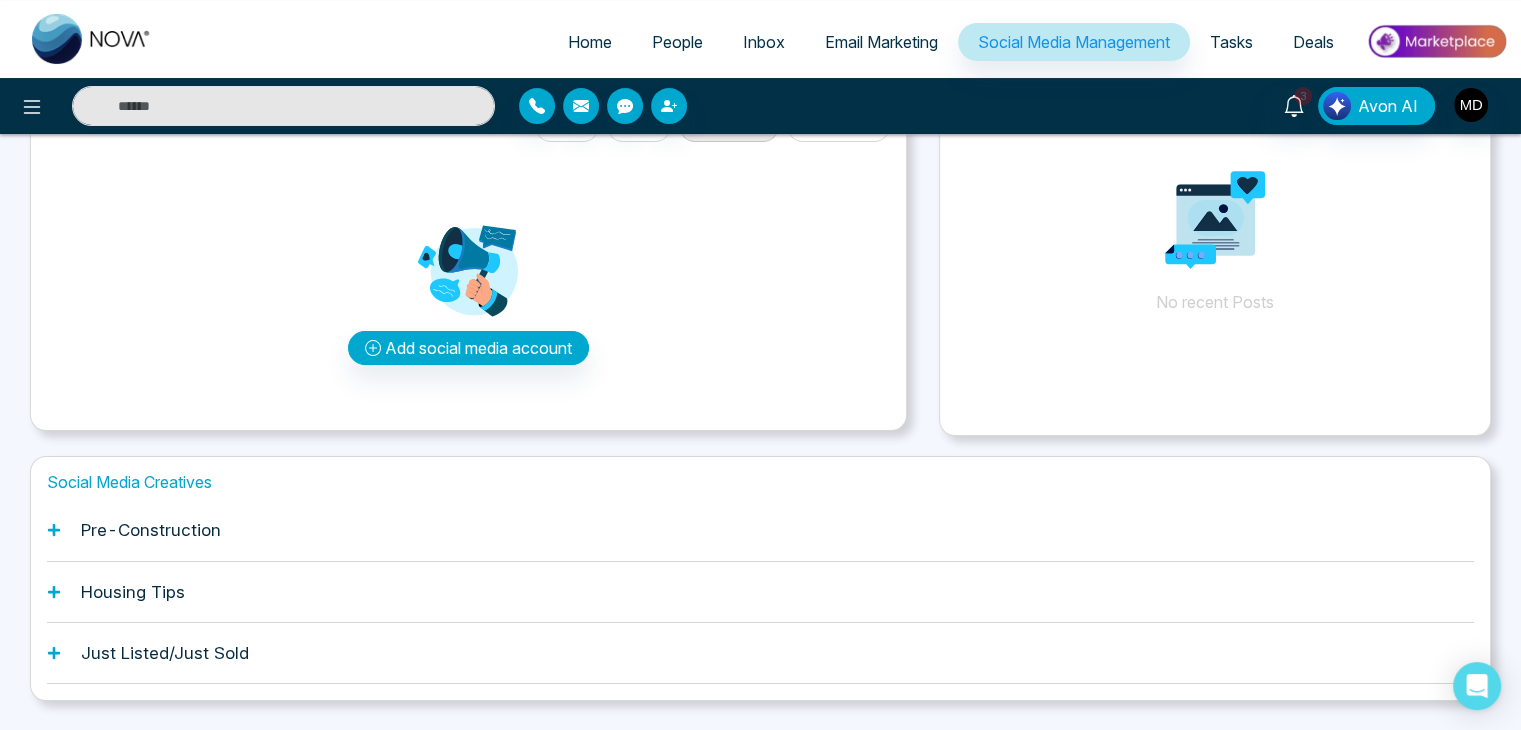 click at bounding box center [92, 39] 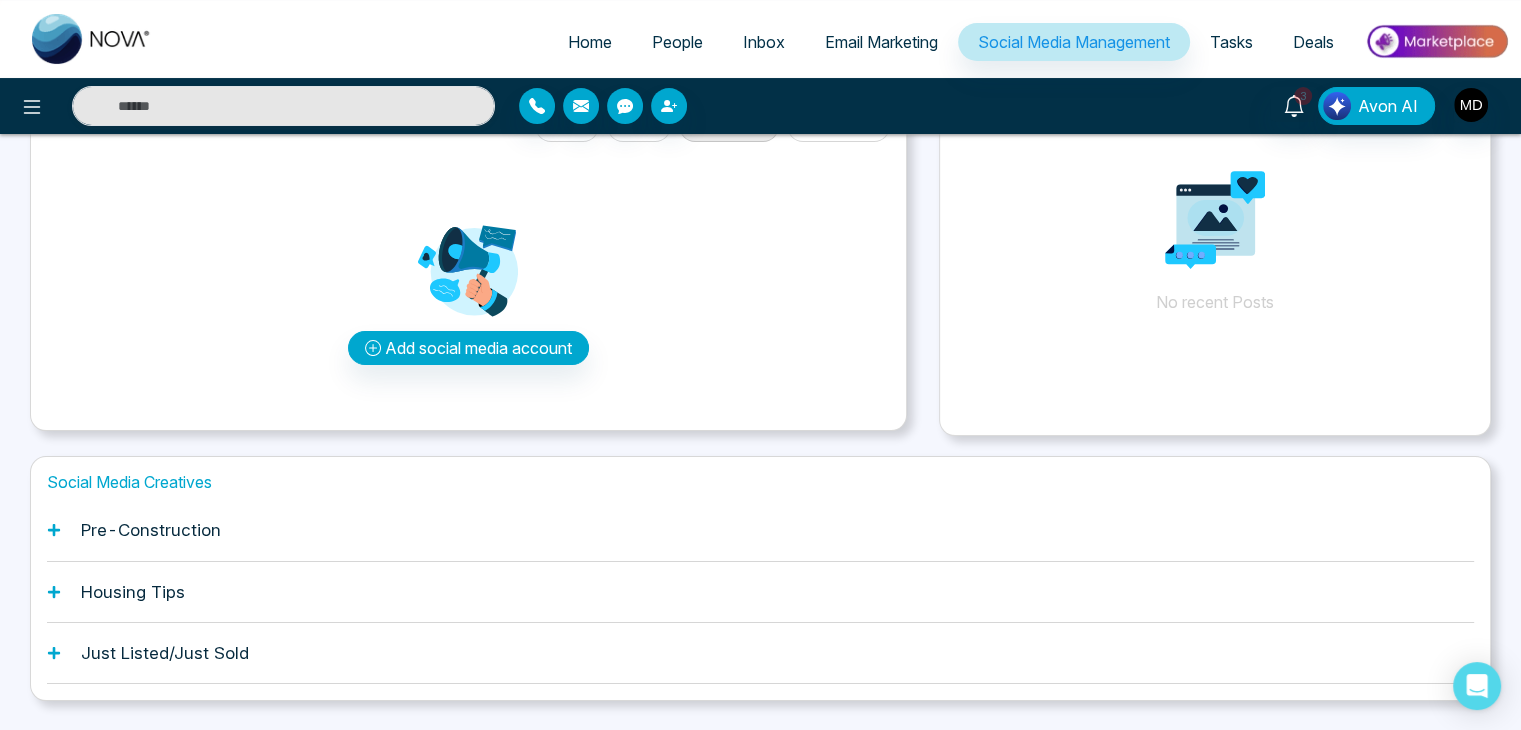 select on "*" 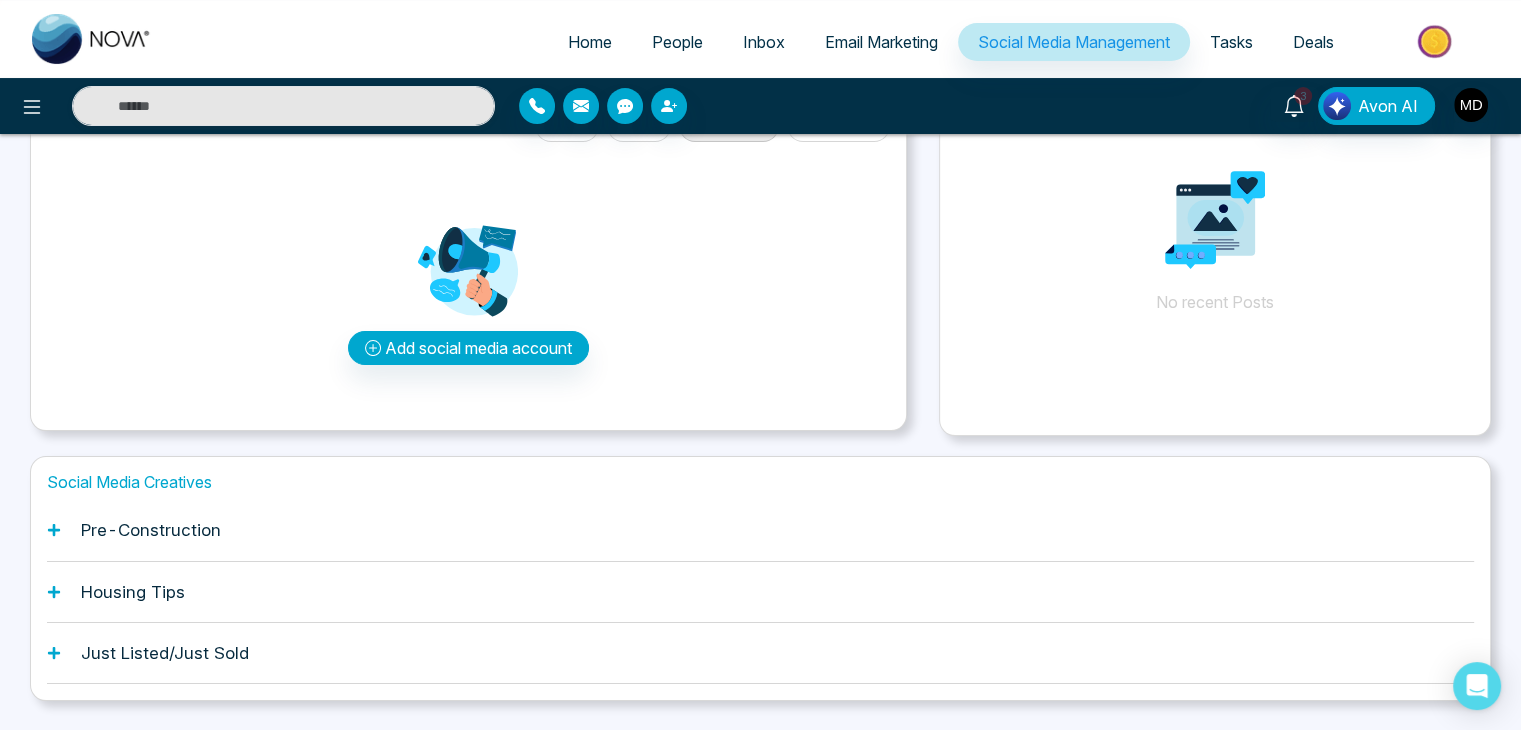 select on "*" 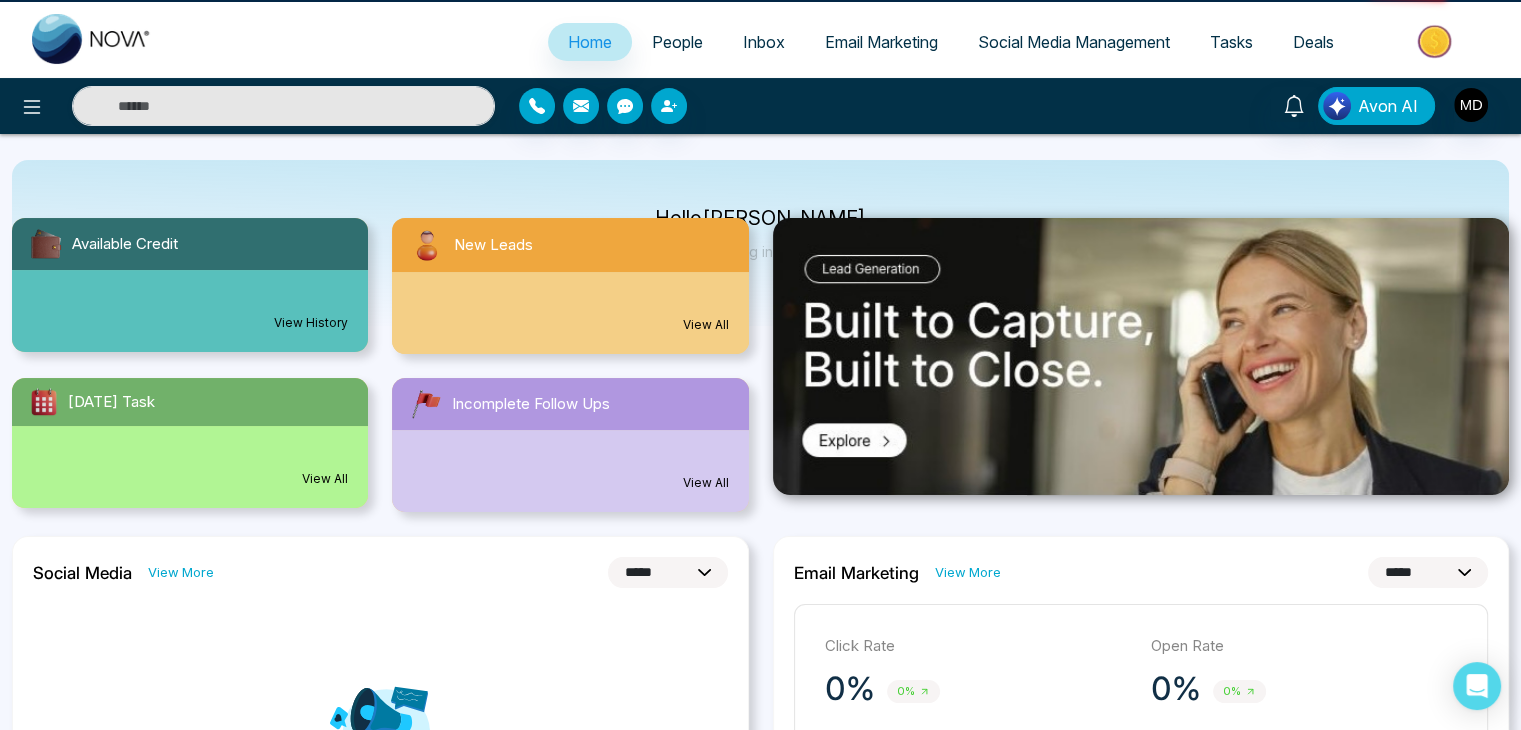 scroll, scrollTop: 0, scrollLeft: 0, axis: both 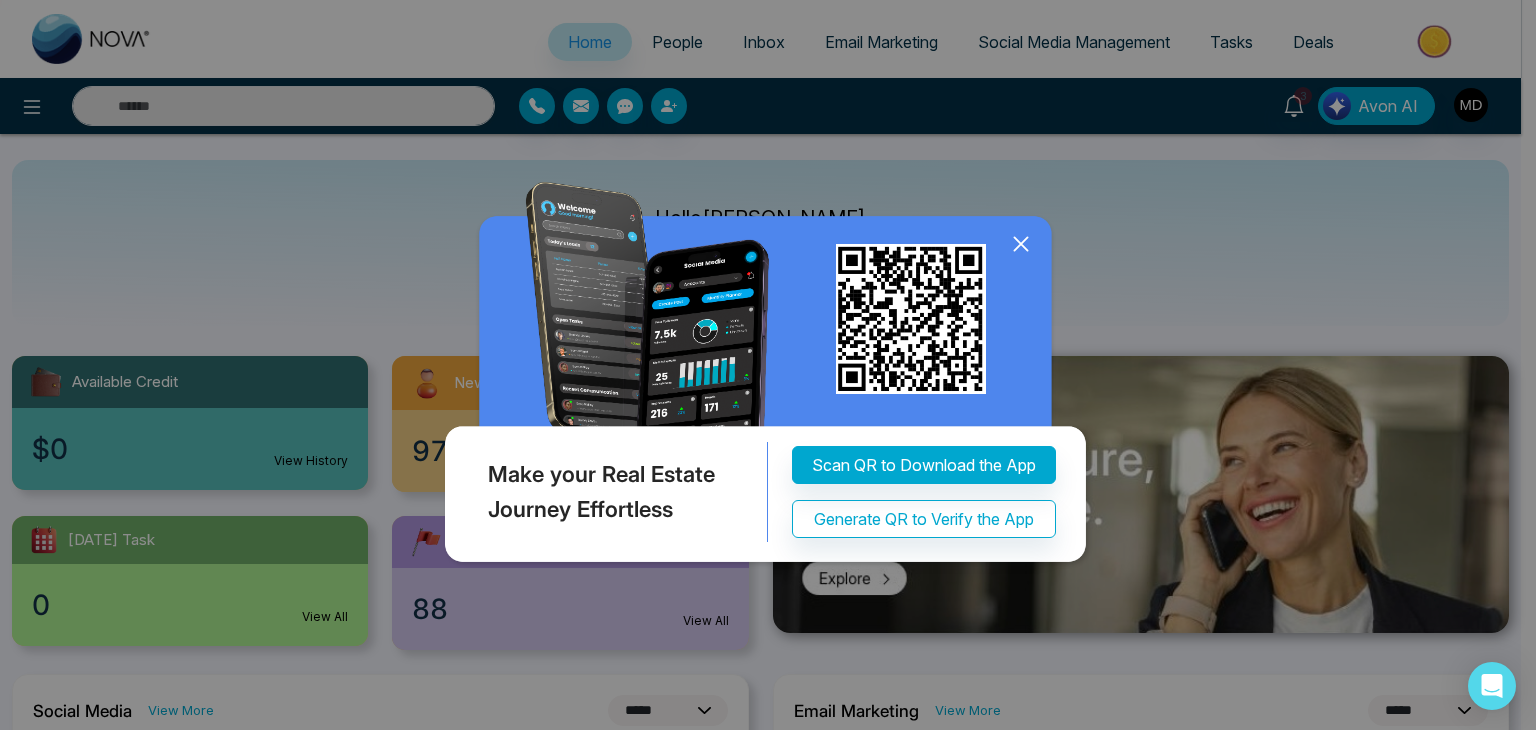 click 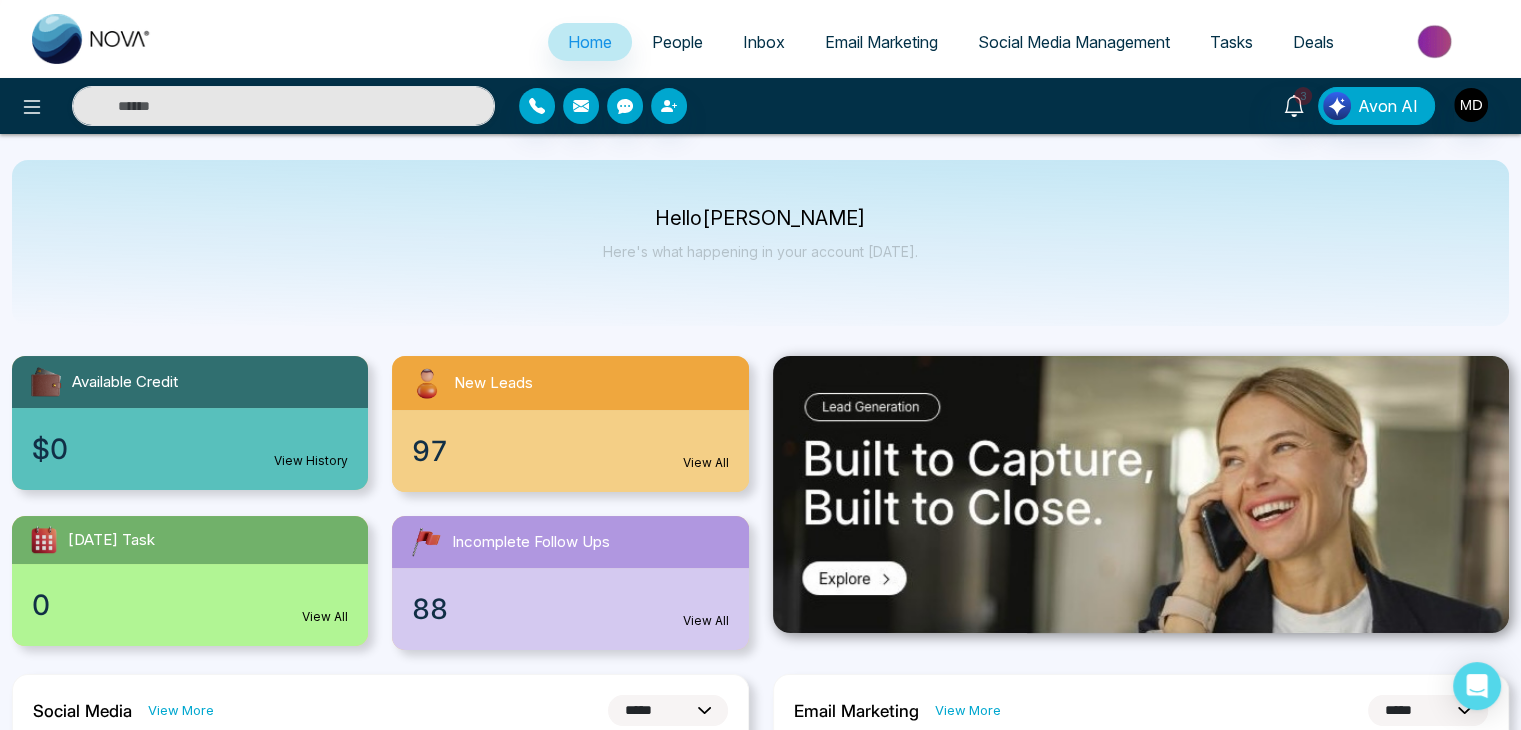 click on "Email Marketing" at bounding box center (881, 42) 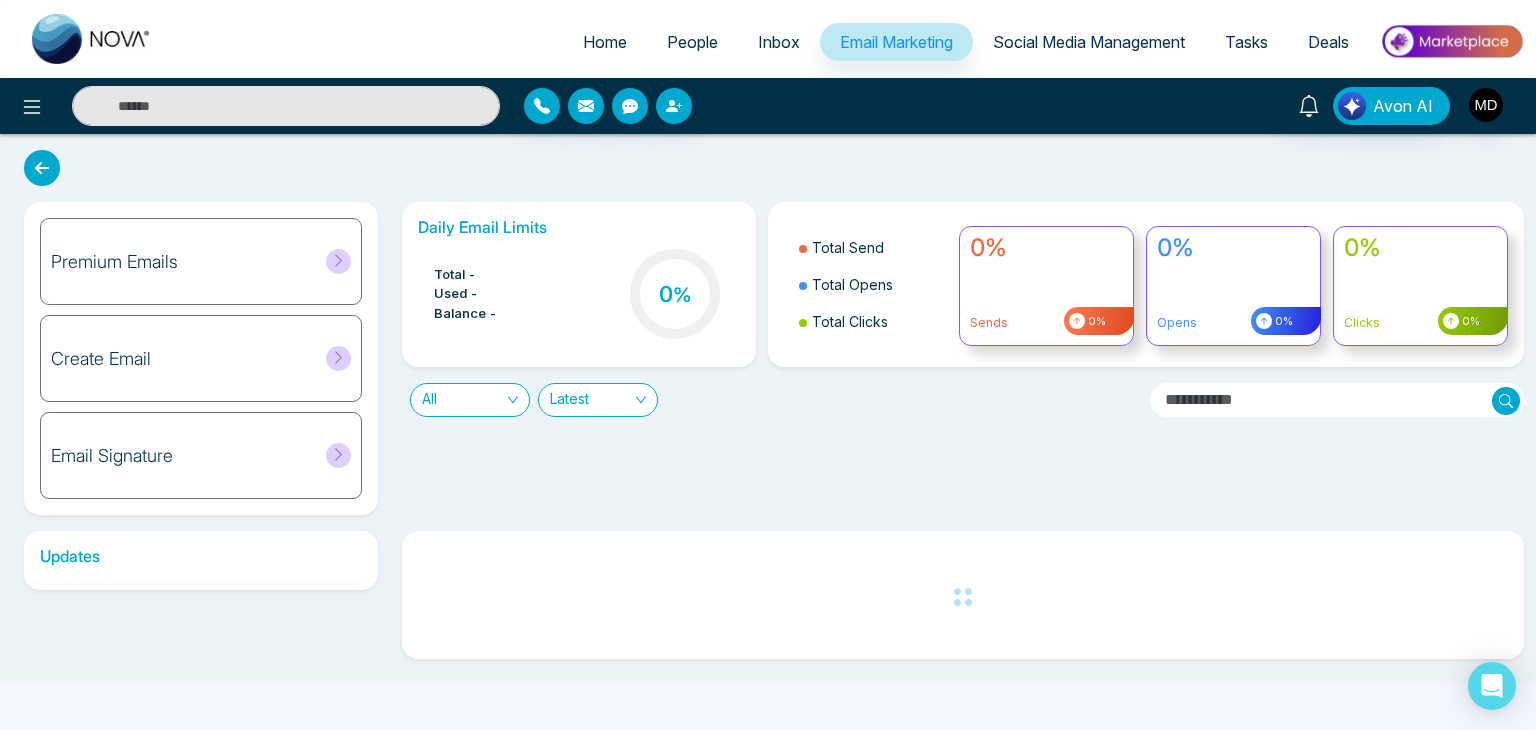 click on "Premium Emails" at bounding box center [201, 261] 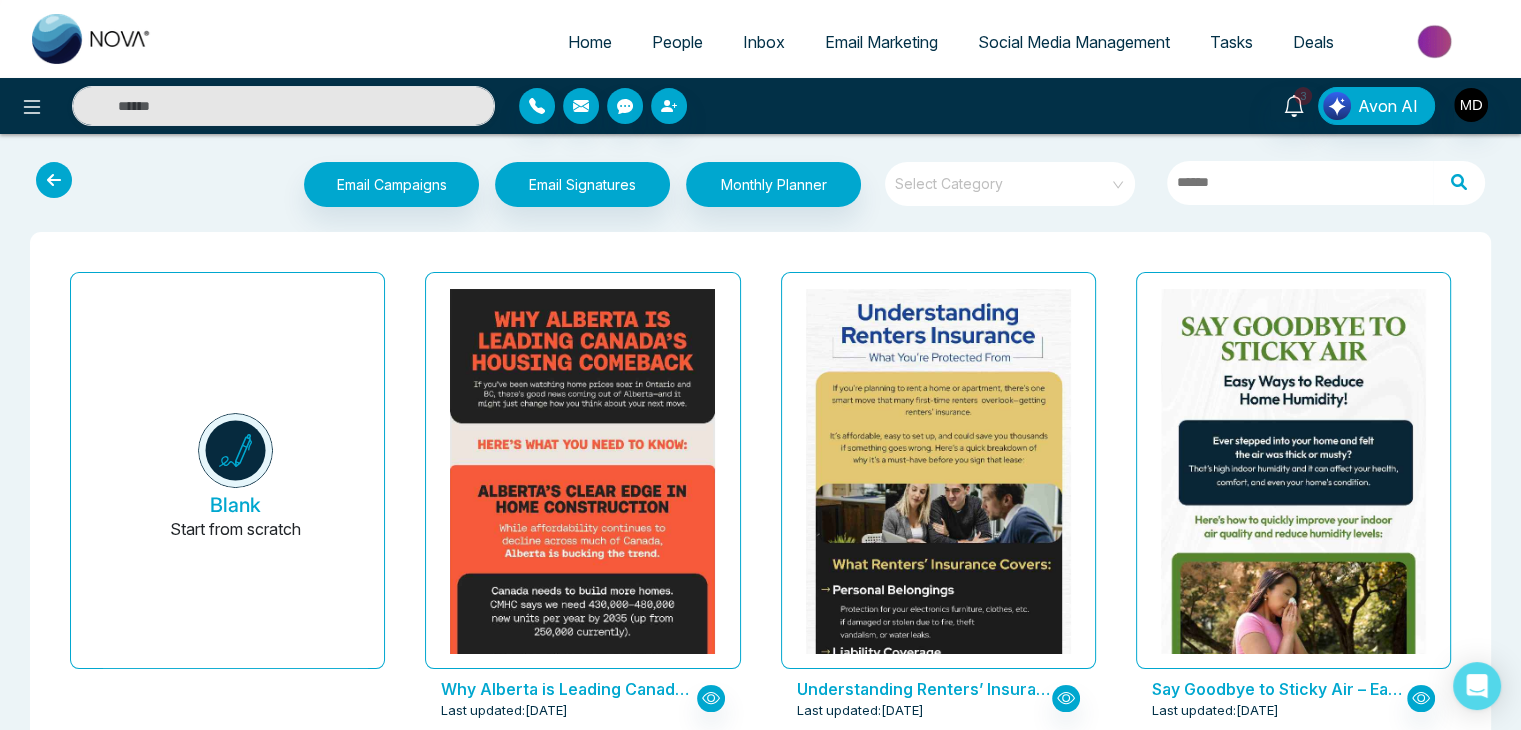 click on "Social Media Management" at bounding box center (1074, 42) 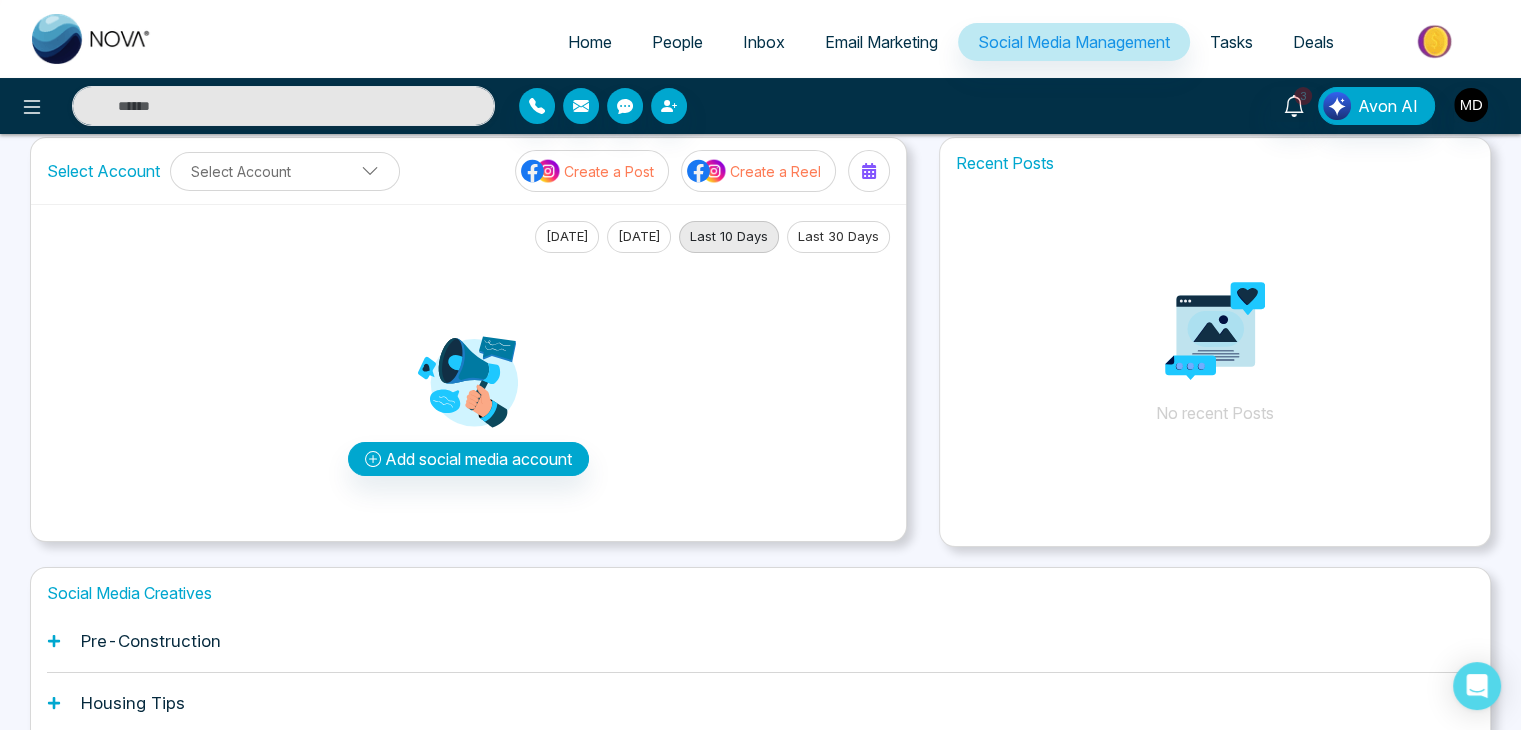 scroll, scrollTop: 0, scrollLeft: 0, axis: both 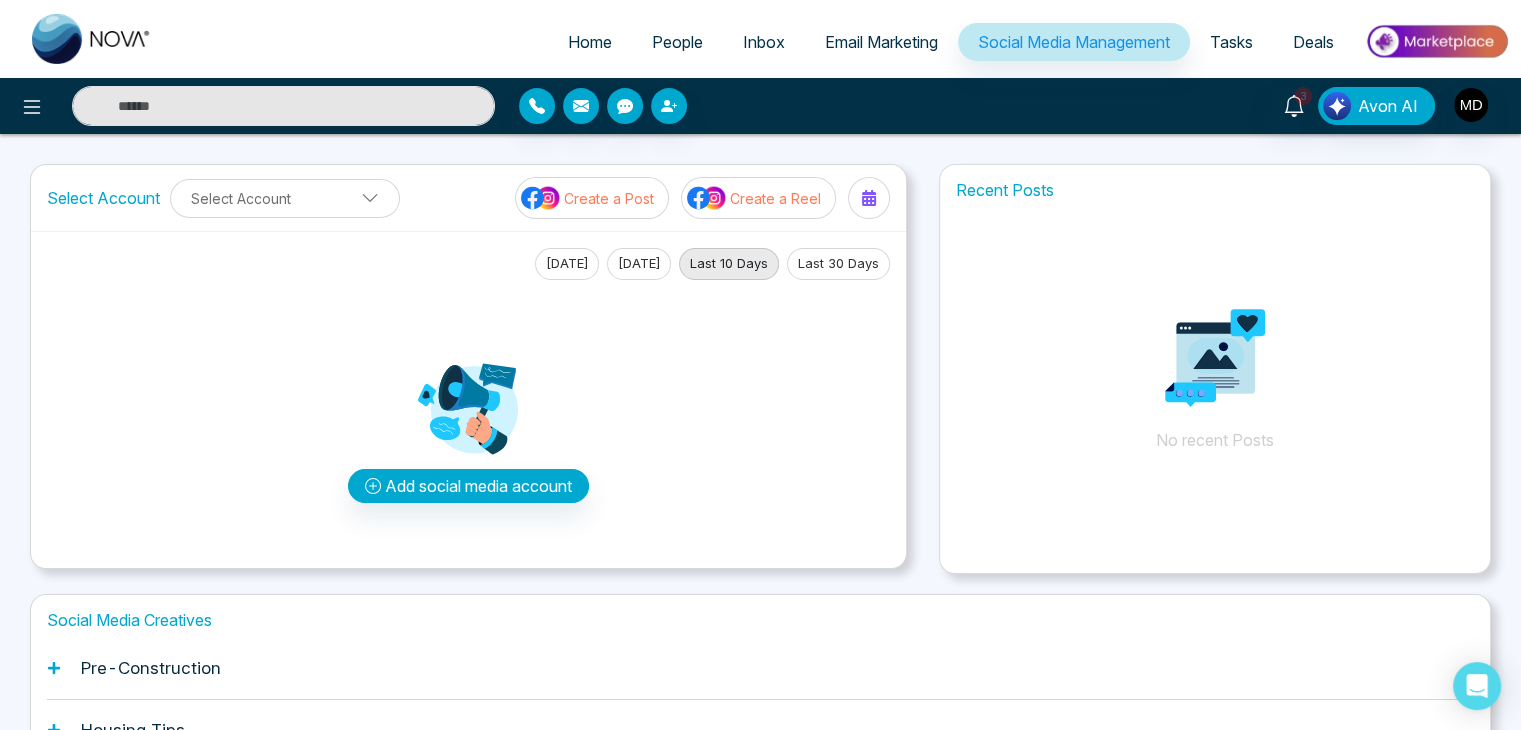 click at bounding box center (92, 39) 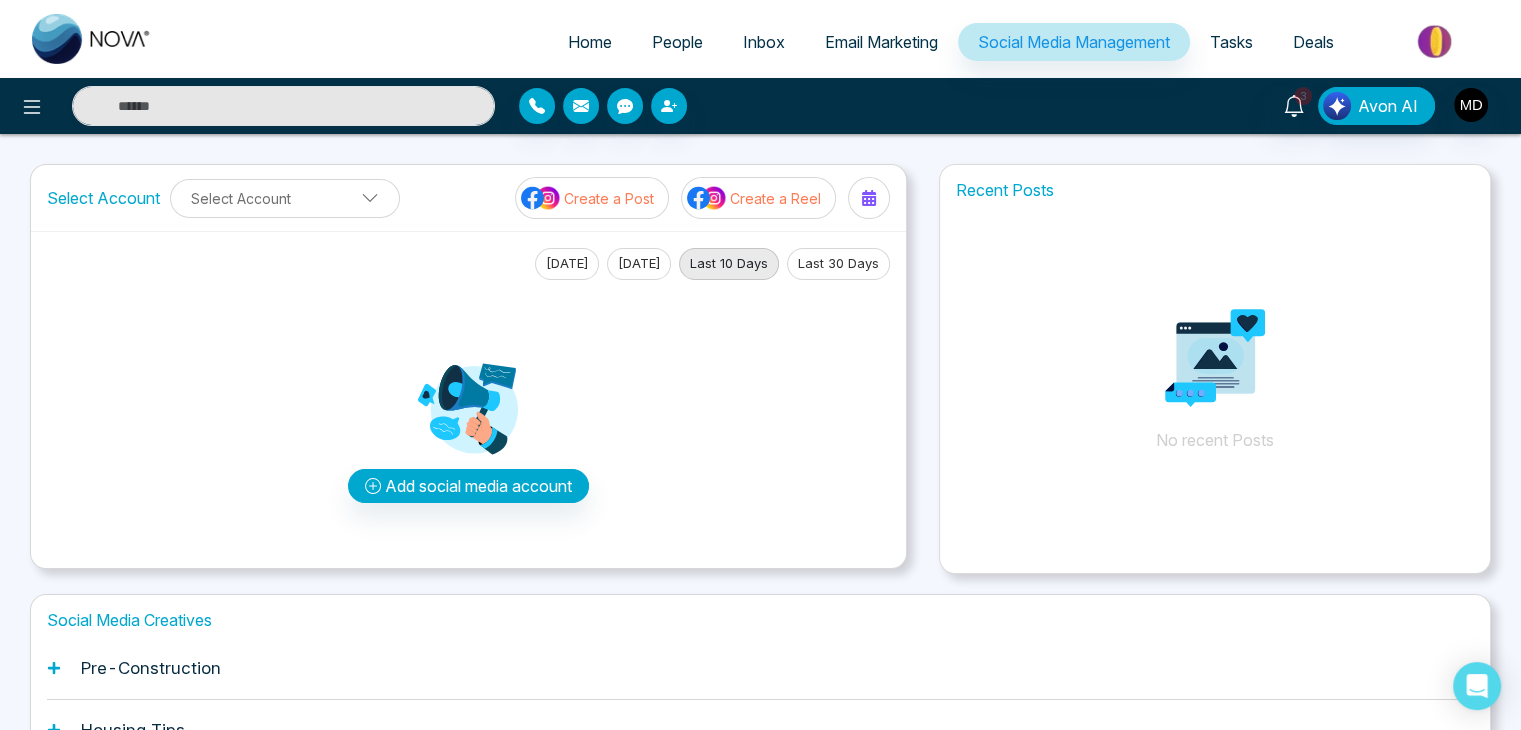 select on "*" 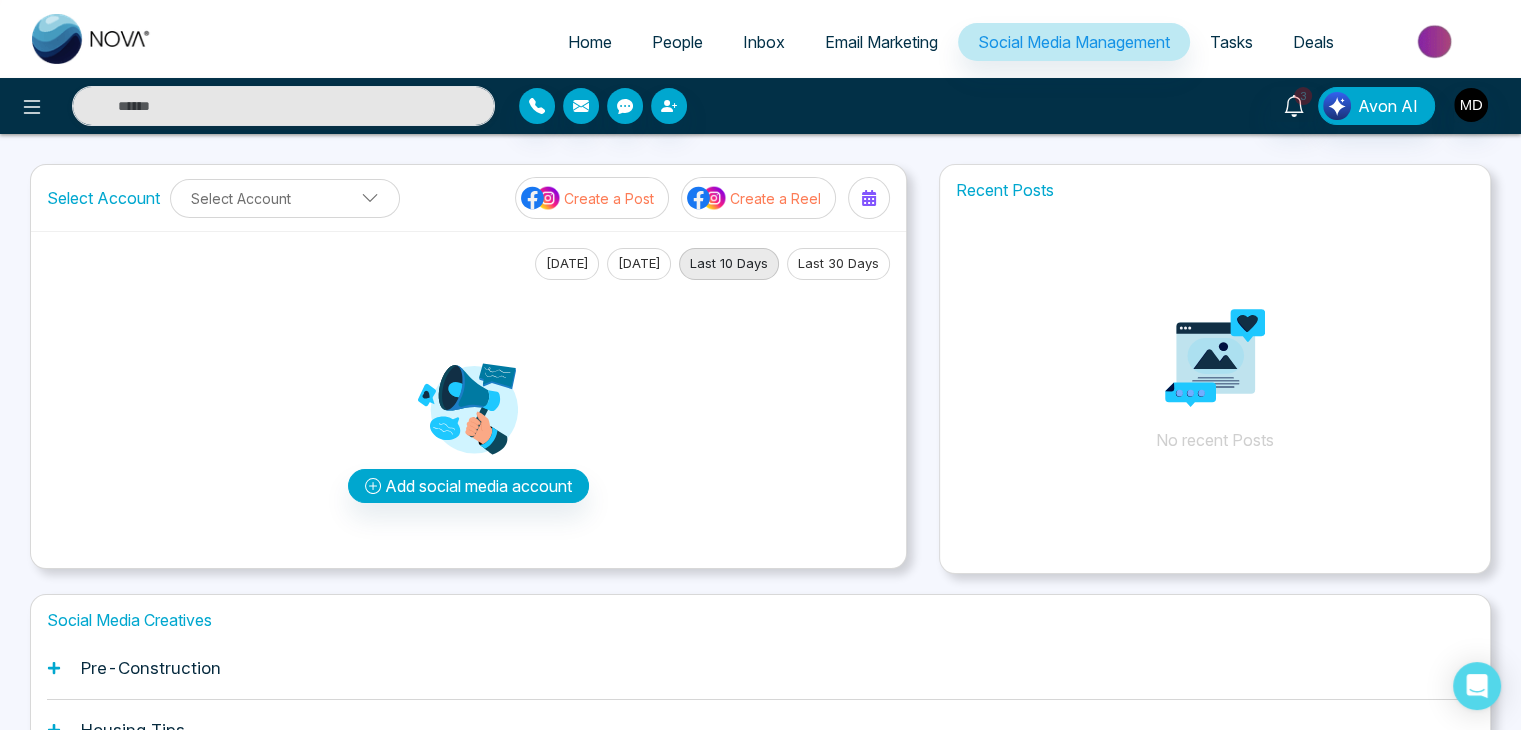 select on "*" 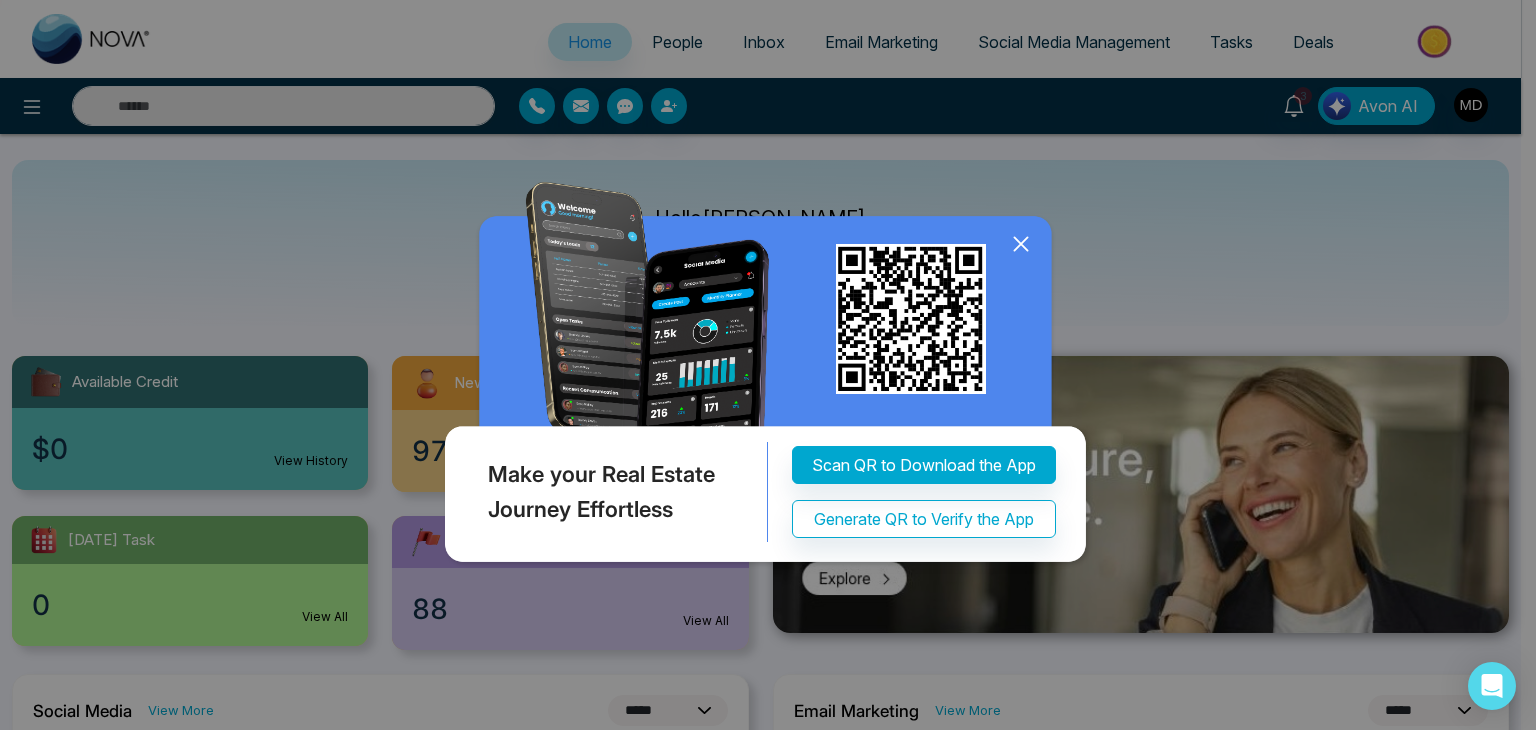 click 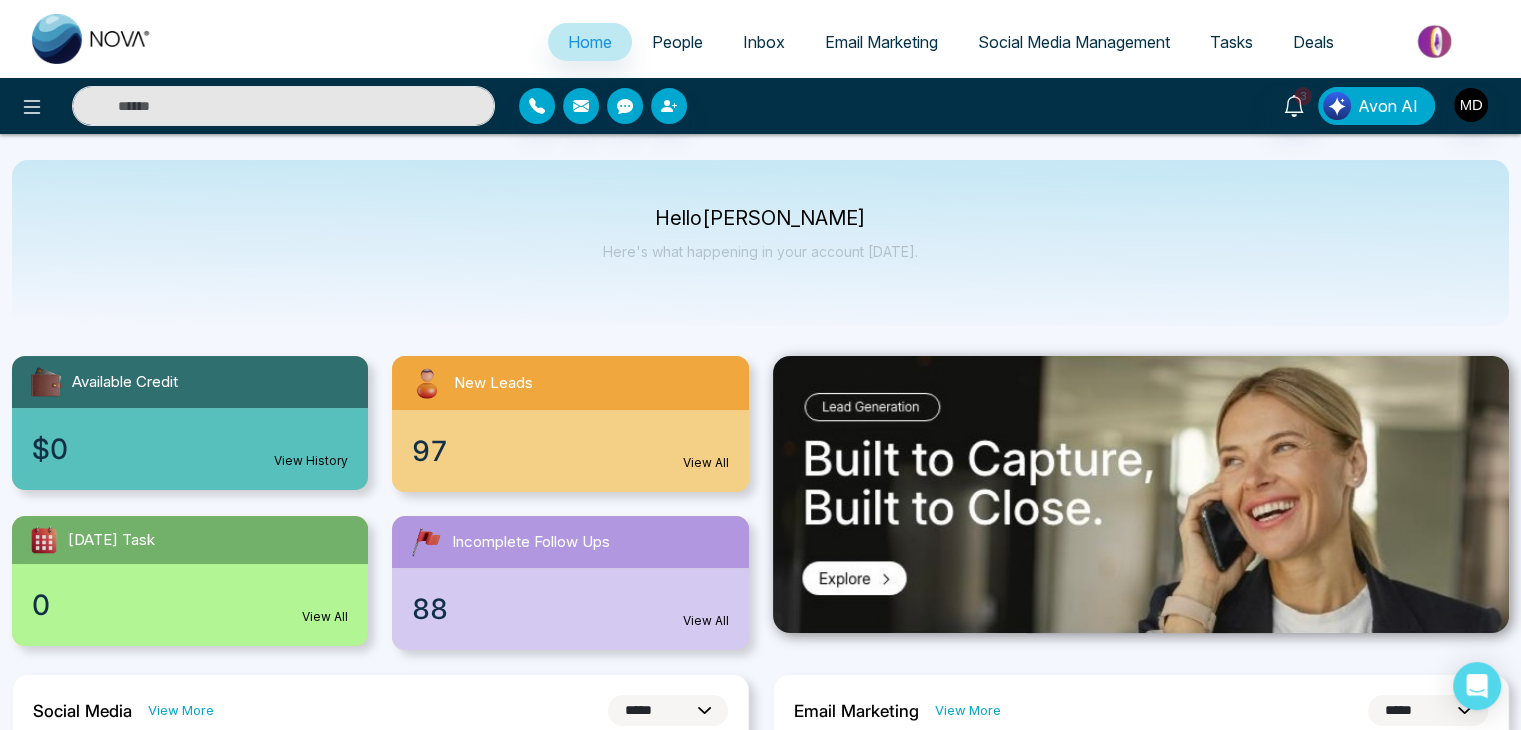 click on "Avon AI" at bounding box center [1376, 106] 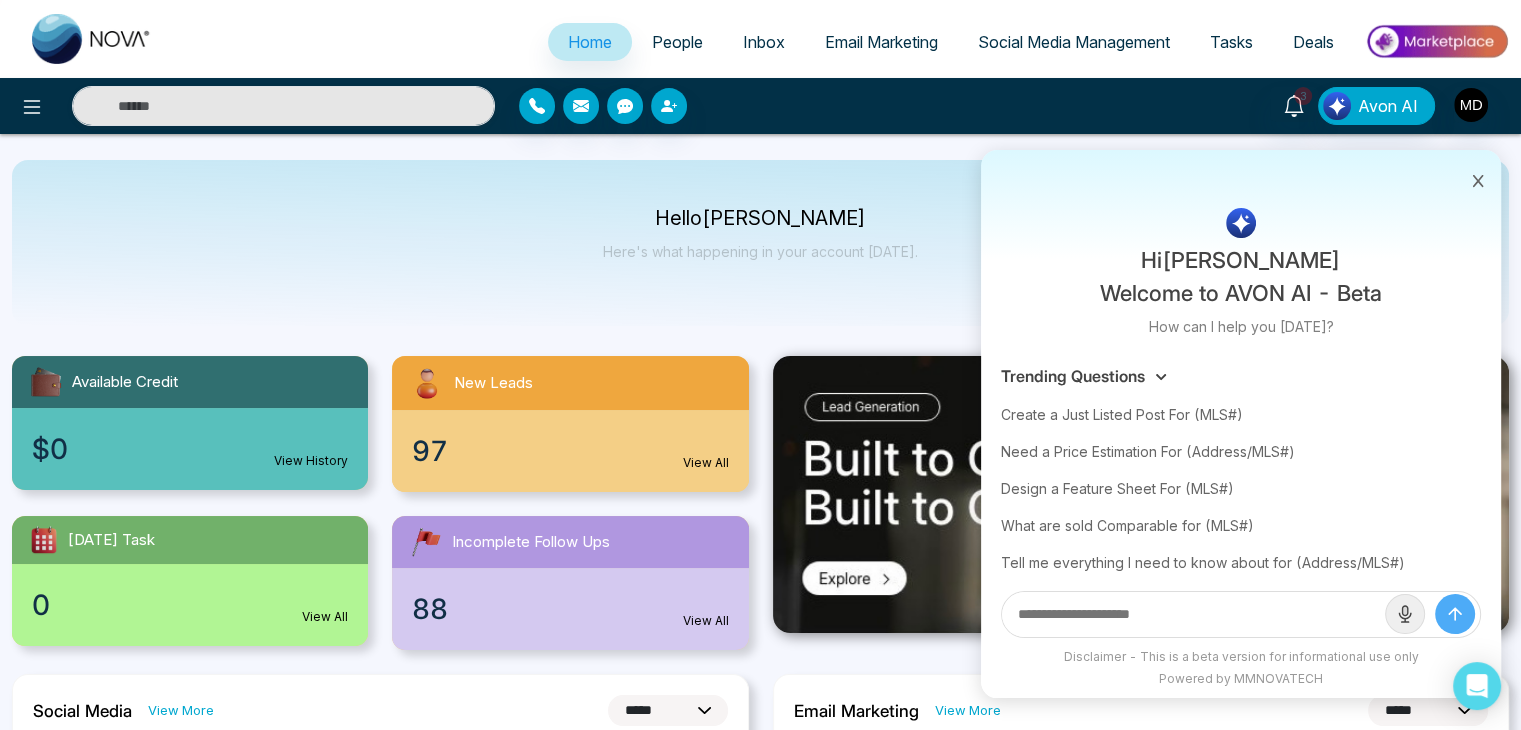 click on "**********" at bounding box center [760, 947] 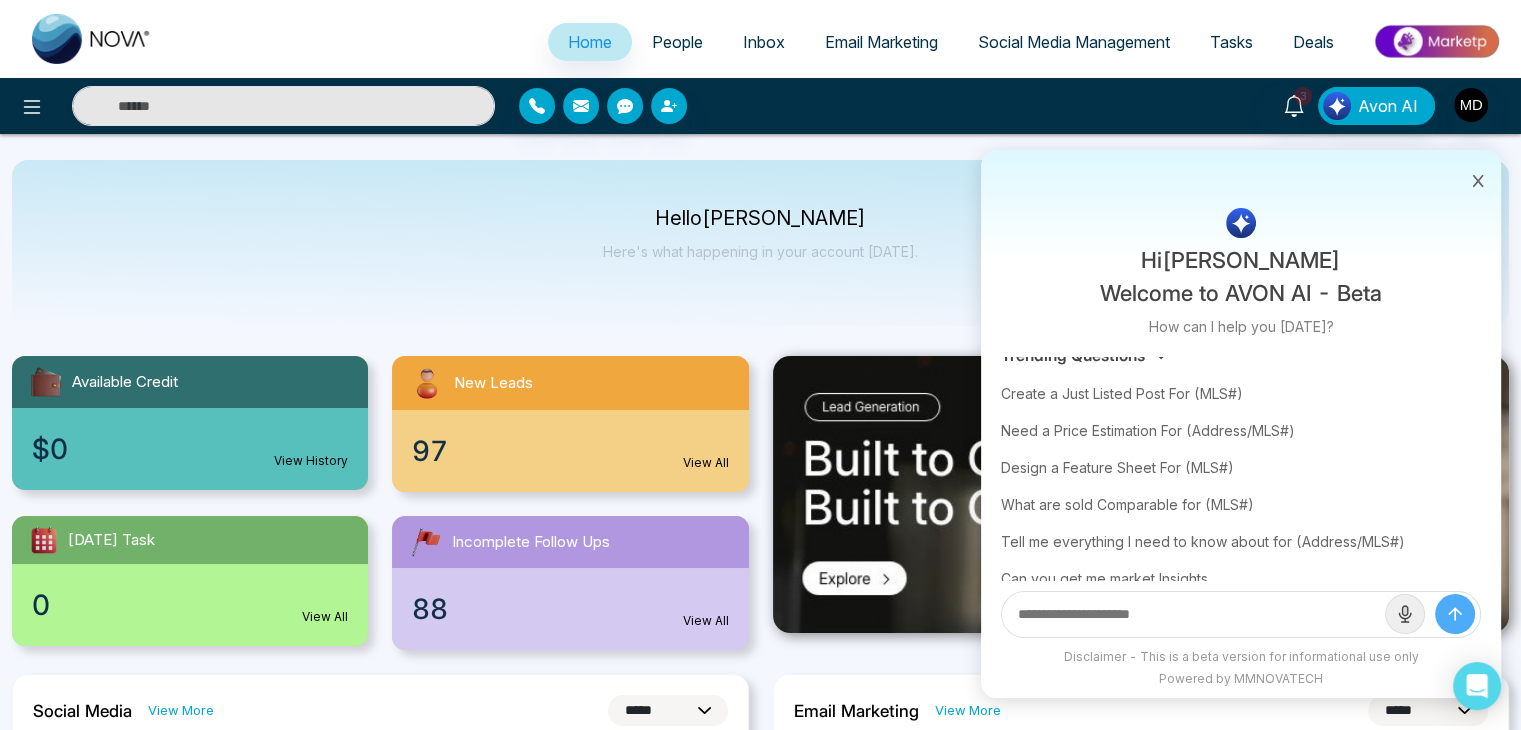 scroll, scrollTop: 0, scrollLeft: 0, axis: both 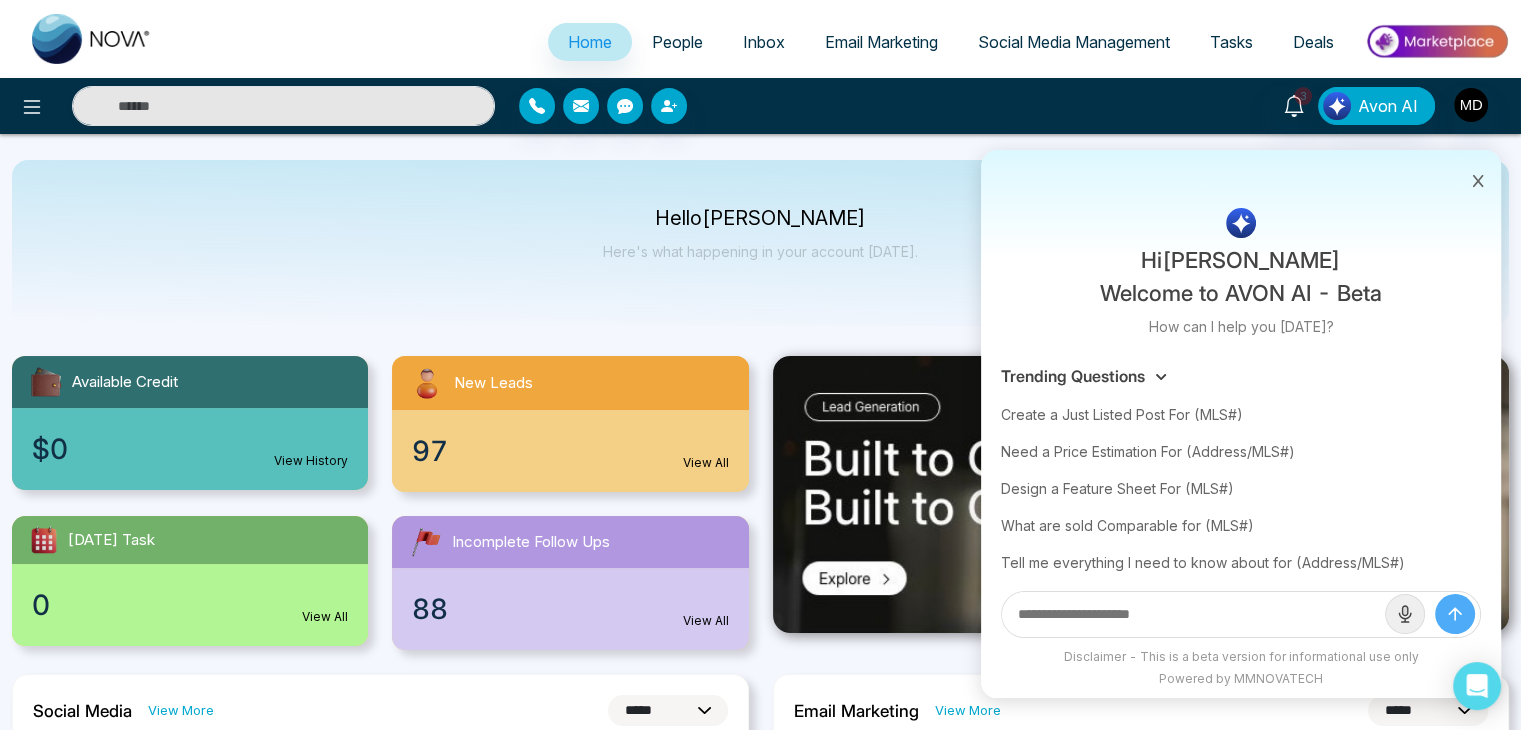 click on "**********" at bounding box center (760, 947) 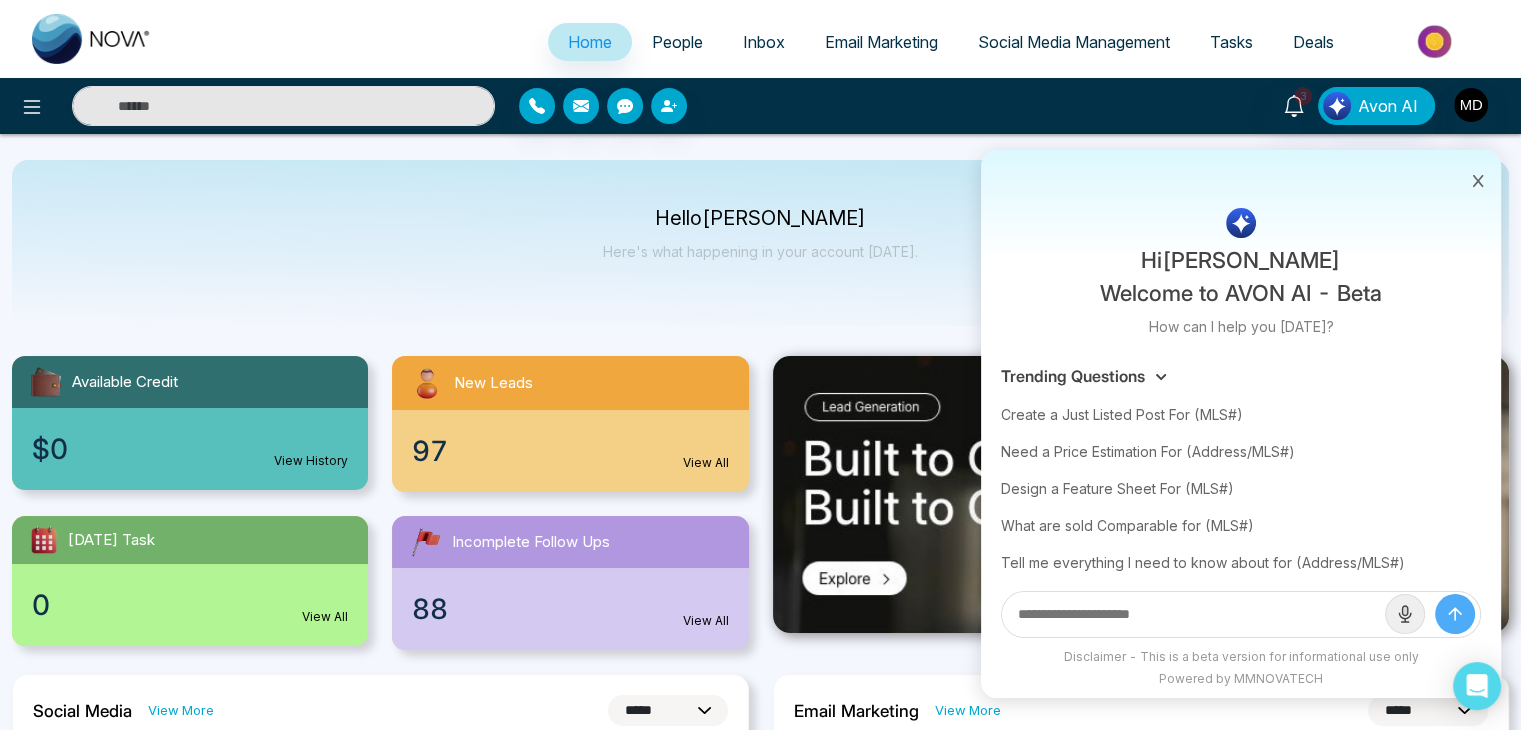 click on "Home People Inbox Email Marketing Social Media Management Tasks Deals" at bounding box center (840, 43) 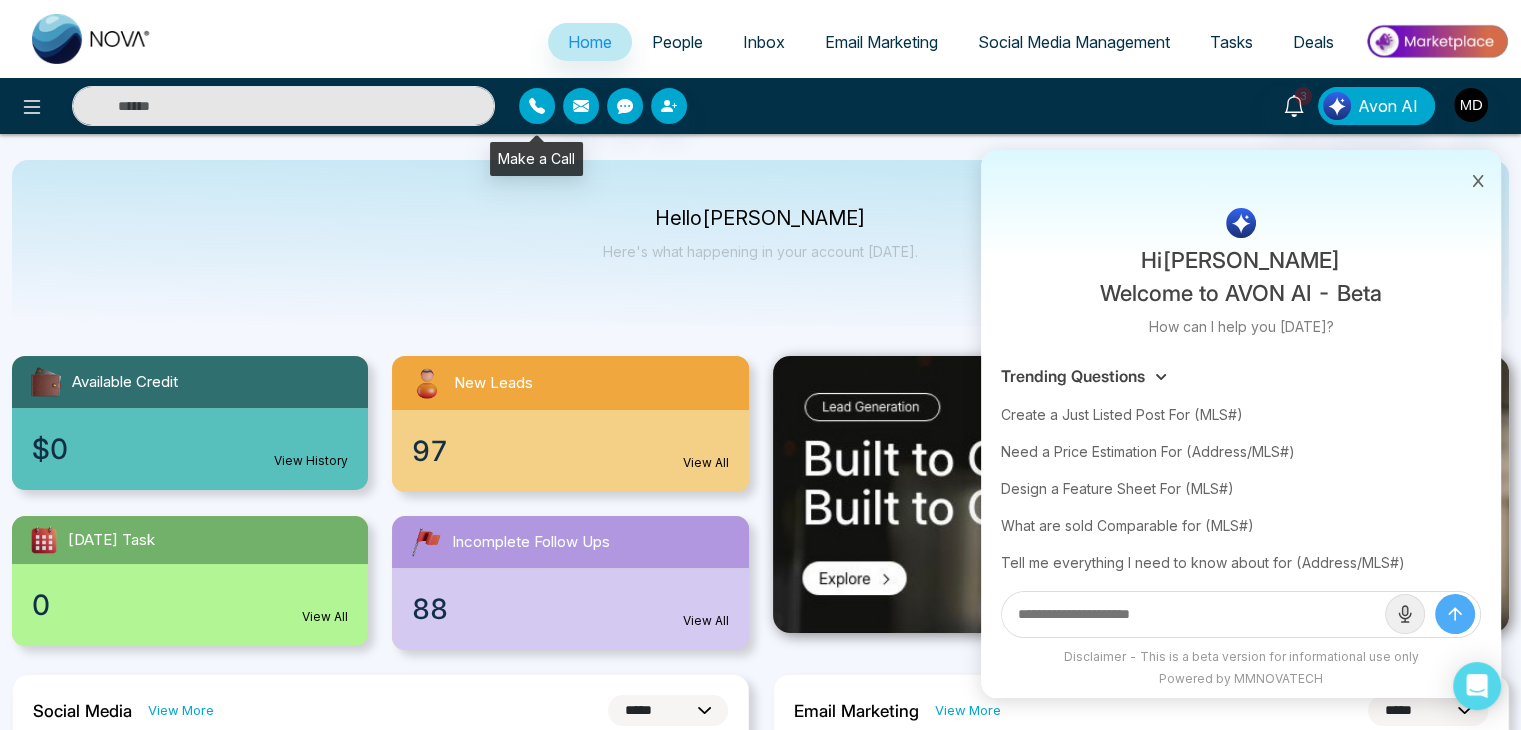 click 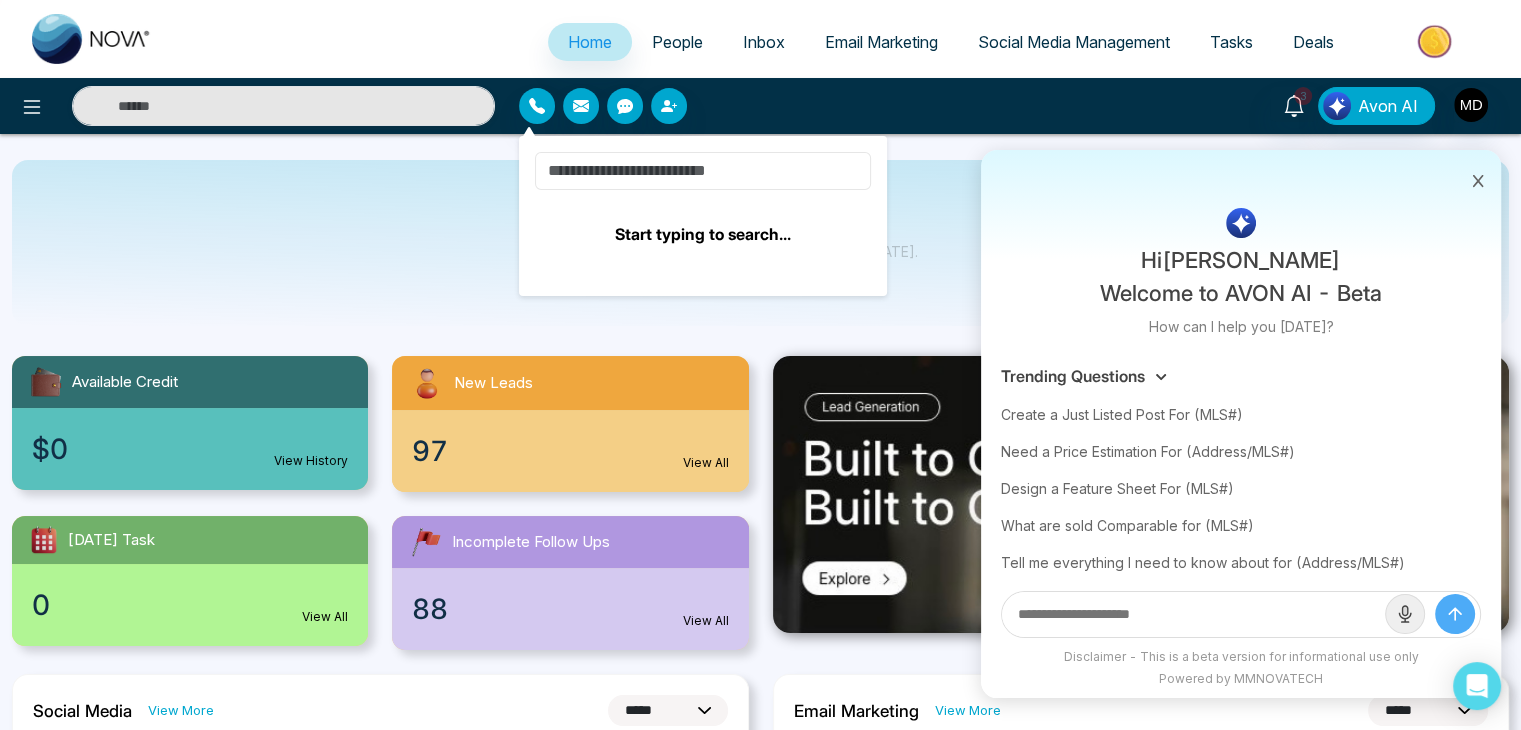 click at bounding box center [703, 171] 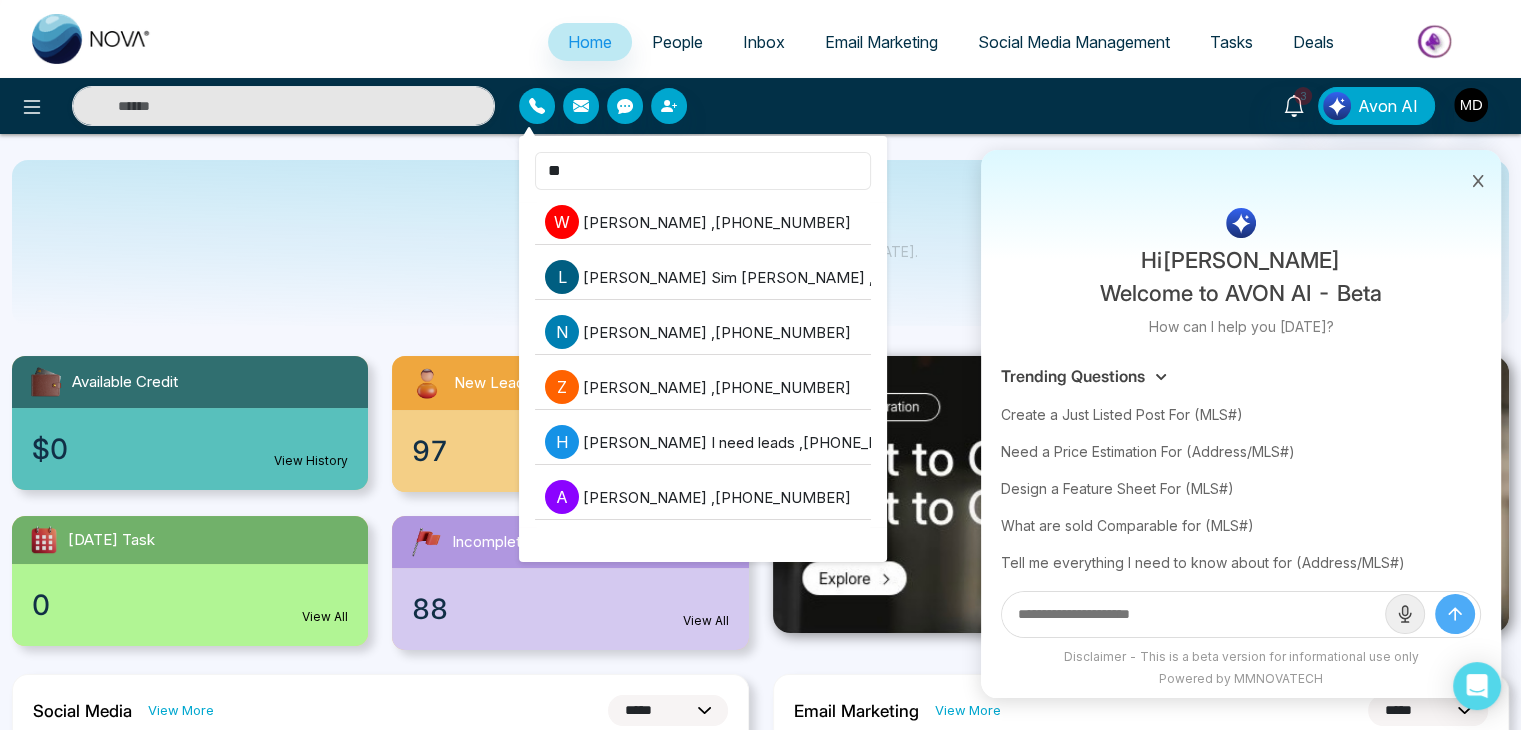 type on "*" 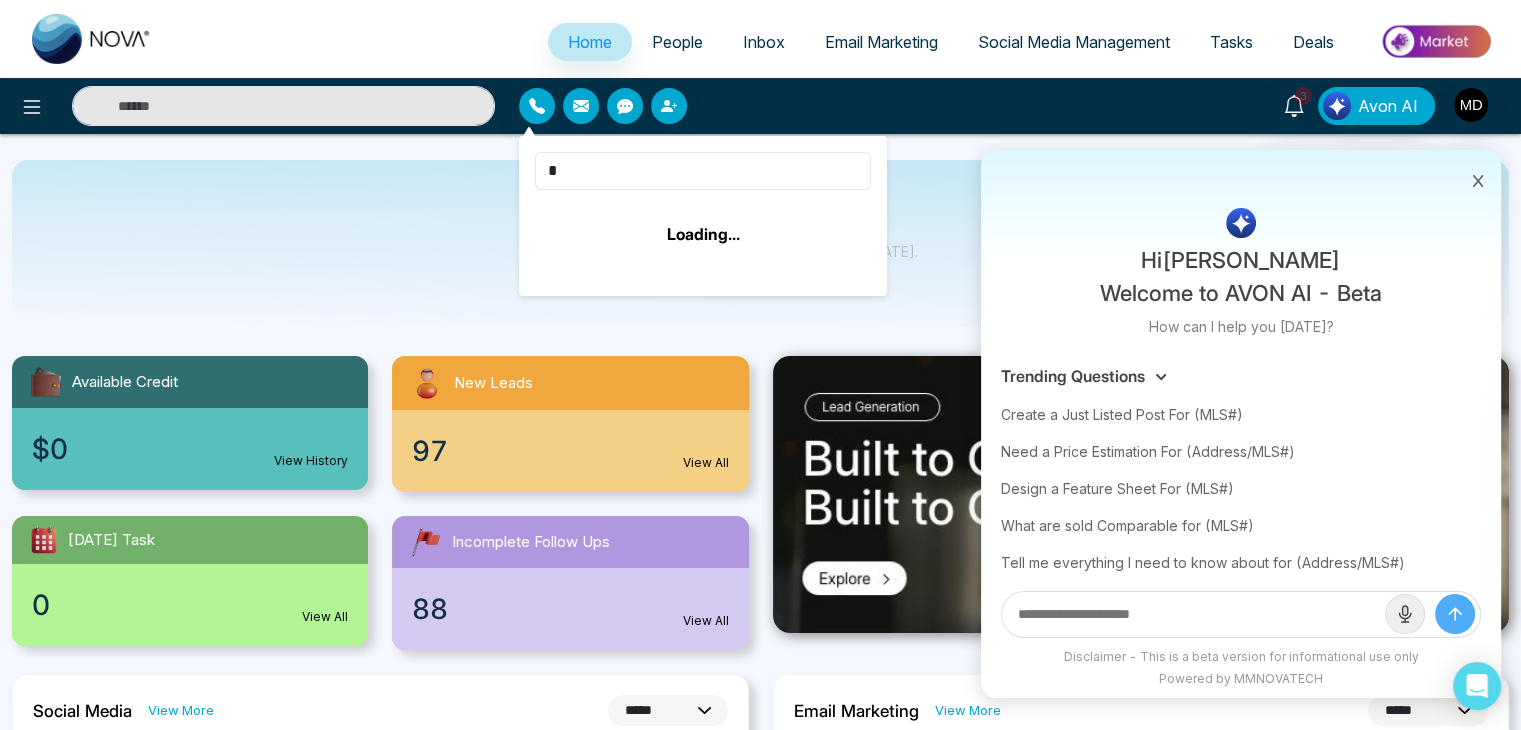 type 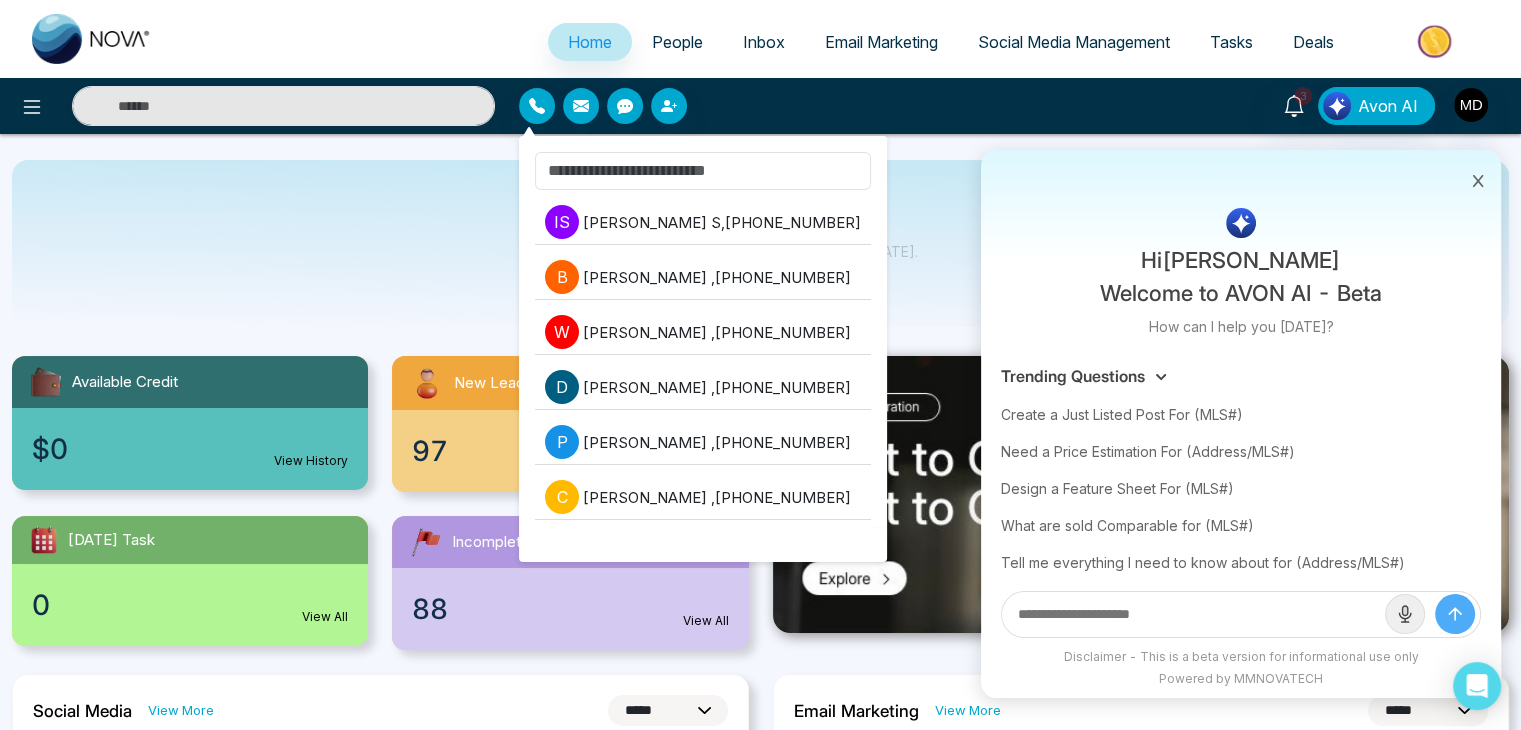 click at bounding box center [92, 39] 